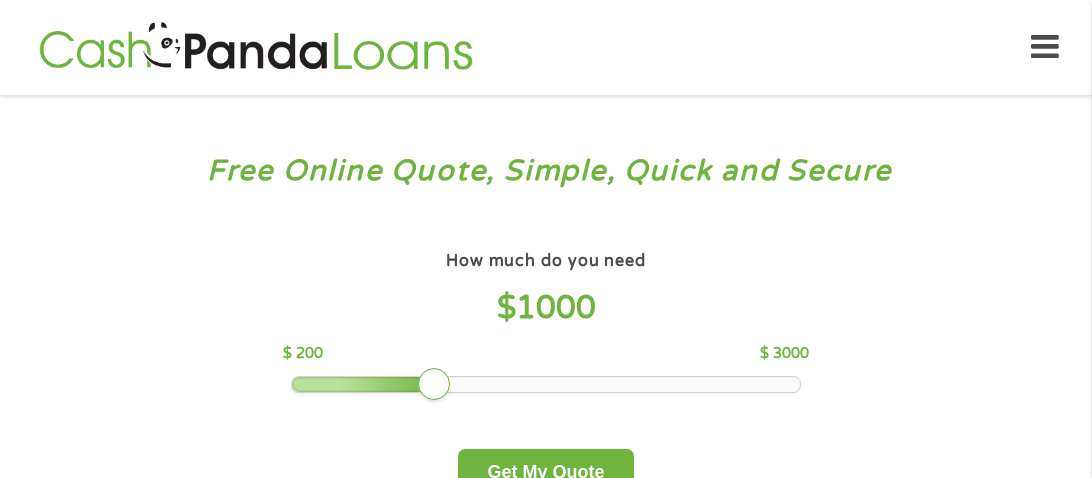 scroll, scrollTop: 0, scrollLeft: 0, axis: both 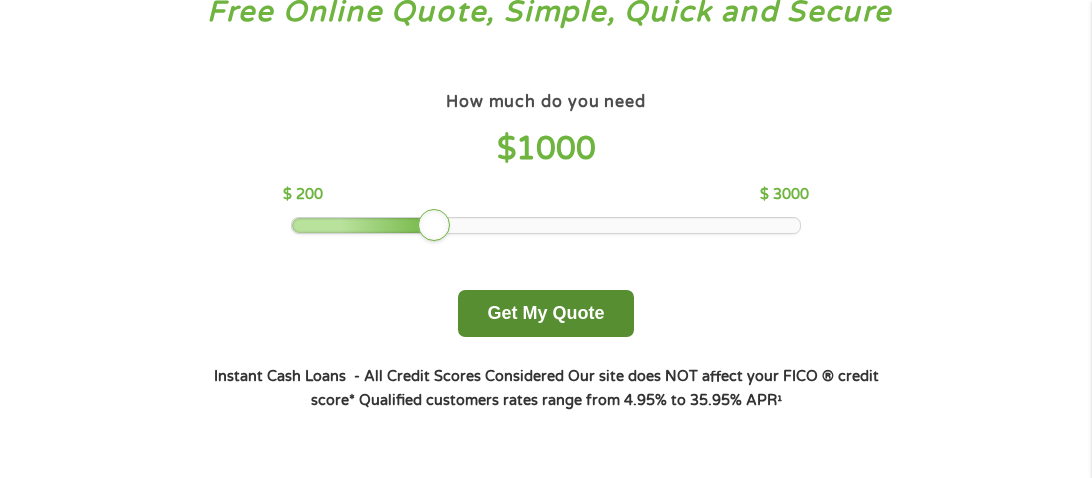 click on "Get My Quote" at bounding box center [545, 313] 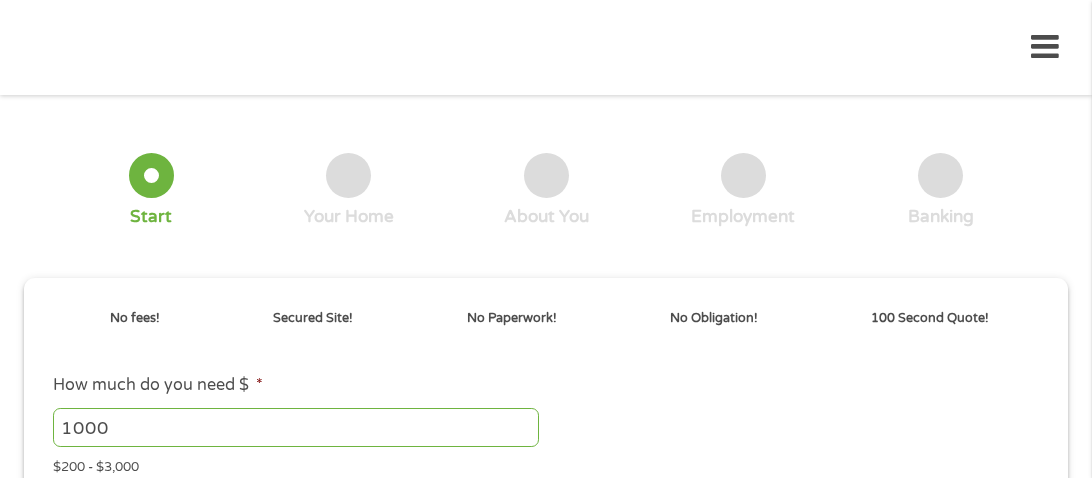 scroll, scrollTop: 0, scrollLeft: 0, axis: both 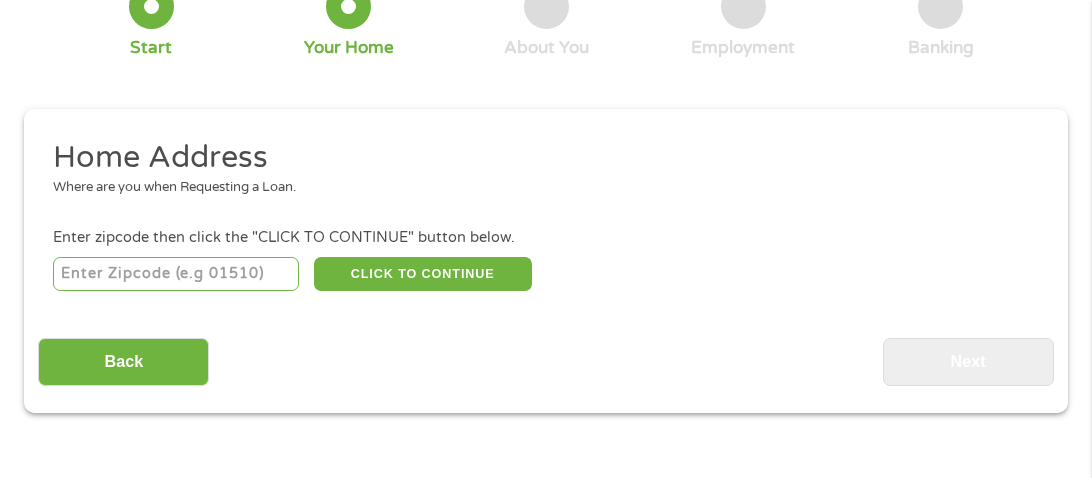click at bounding box center (176, 274) 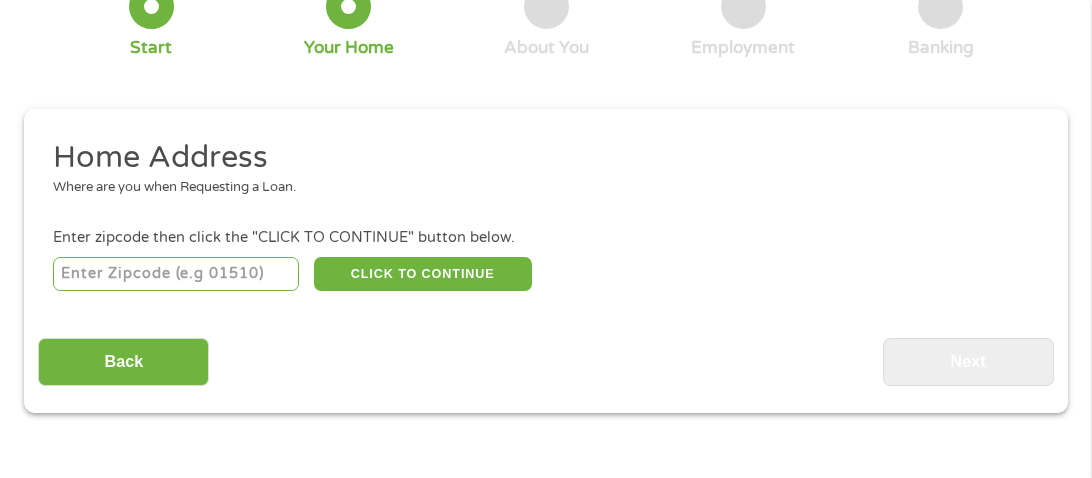 type on "[ZIP]" 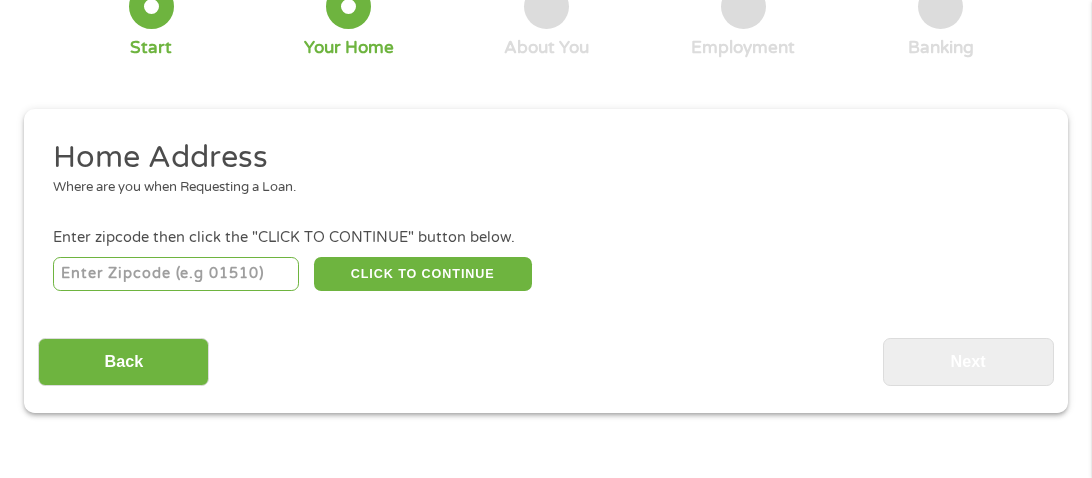 select on "North Carolina" 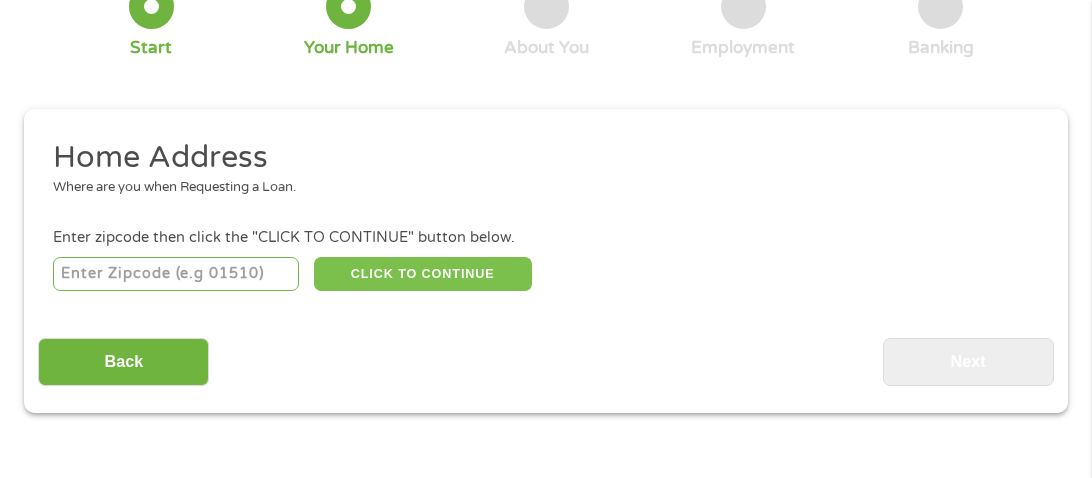 click on "CLICK TO CONTINUE" at bounding box center [423, 274] 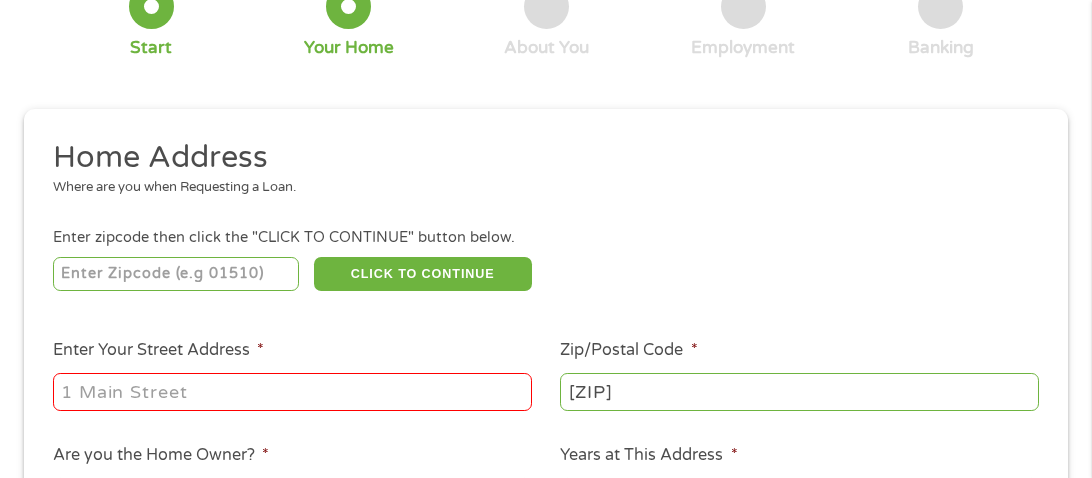 click on "Home Address Where are you when Requesting a Loan.
Enter zipcode then click the "CLICK TO CONTINUE" button below.
[ZIP]
CLICK TO CONTINUE
Please recheck your Zipcode, it seems to be Incorrect Enter Your Street Address * [STREET] Zip/Postal Code * [ZIP] This field is hidden when viewing the form City * [CITY] This field is hidden when viewing the form State * Alabama Alaska Arizona Arkansas California Colorado Connecticut Delaware Florida Georgia Hawaii Idaho Illinois Indiana Iowa Kansas Kentucky Louisiana Maine Maryland Massachusetts Michigan Minnesota Mississippi Missouri Montana Nebraska Nevada New Hampshire New Jersey New Mexico North Carolina North Dakota Ohio Oklahoma Oregon Pennsylvania Rhode Island South Carolina South Dakota Tennessee Texas Utah Vermont Virginia Washington West Virginia Wisconsin Wyoming Are you the Home Owner? * No Yes Years at This Address * 1 Year or less 1 - 2 Years 2 - 4 Years Over 4 Years Loan Purpose * --- Choose one --- Pay Bills Debt Consolidation Home Improvement" at bounding box center [545, 405] 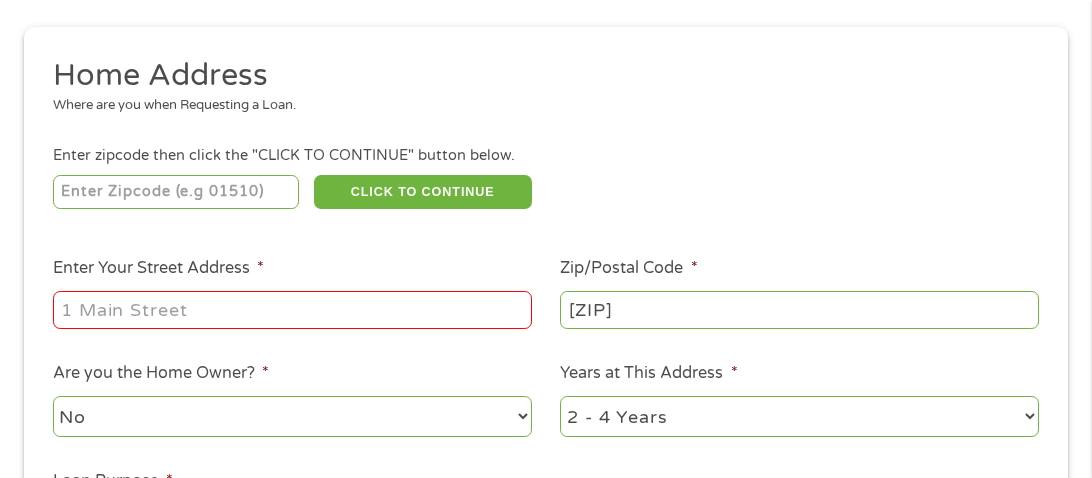 scroll, scrollTop: 289, scrollLeft: 0, axis: vertical 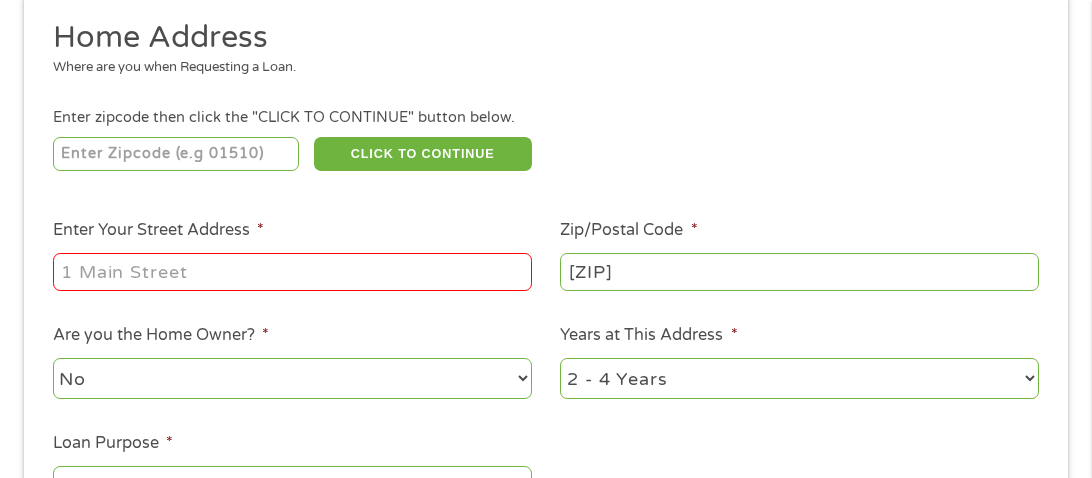 click on "Enter Your Street Address *" at bounding box center [292, 272] 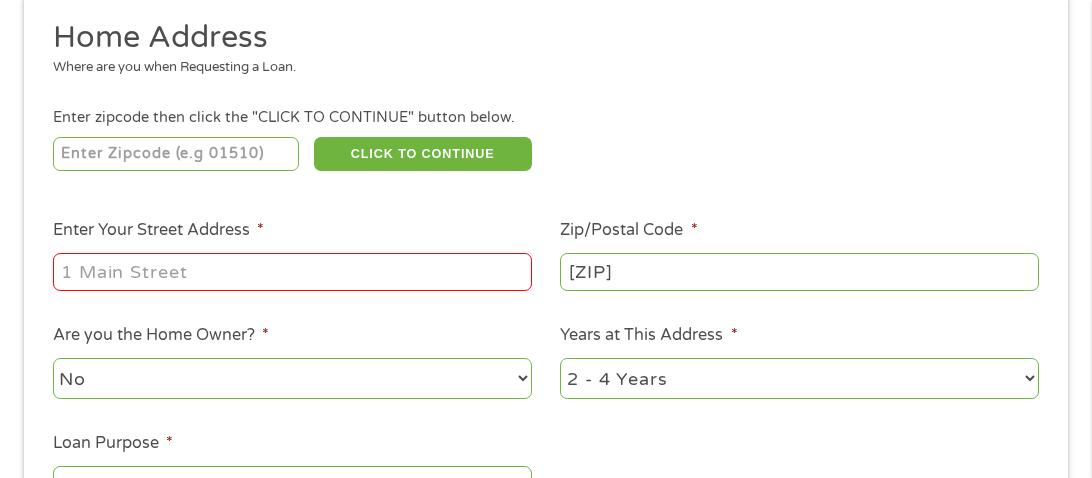 type on "[STREET]" 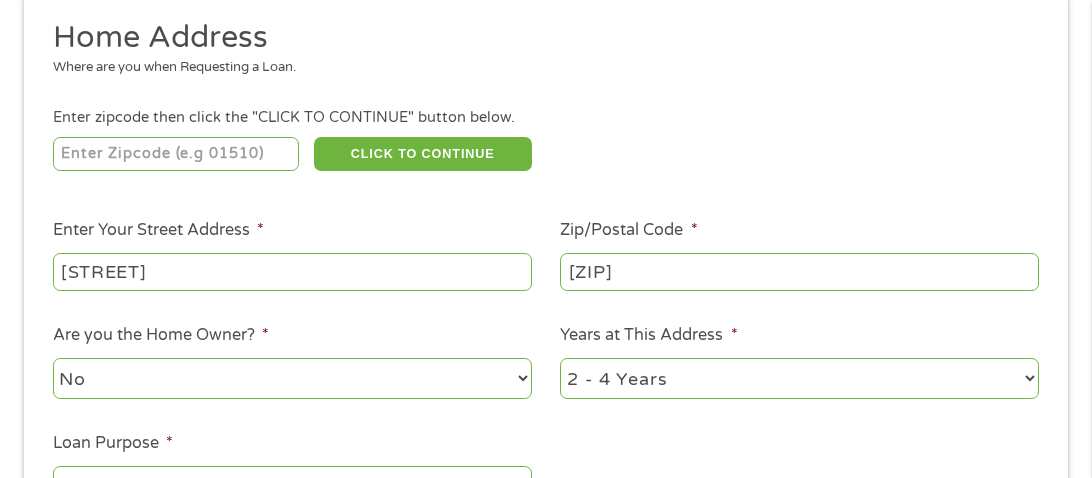 click on "Home Address Where are you when Requesting a Loan.
Enter zipcode then click the "CLICK TO CONTINUE" button below.
[ZIP]
CLICK TO CONTINUE
Please recheck your Zipcode, it seems to be Incorrect Enter Your Street Address * [STREET] Zip/Postal Code * [ZIP] This field is hidden when viewing the form City * [CITY] This field is hidden when viewing the form State * Alabama Alaska Arizona Arkansas California Colorado Connecticut Delaware Florida Georgia Hawaii Idaho Illinois Indiana Iowa Kansas Kentucky Louisiana Maine Maryland Massachusetts Michigan Minnesota Mississippi Missouri Montana Nebraska Nevada New Hampshire New Jersey New Mexico North Carolina North Dakota Ohio Oklahoma Oregon Pennsylvania Rhode Island South Carolina South Dakota Tennessee Texas Utah Vermont Virginia Washington West Virginia Wisconsin Wyoming Are you the Home Owner? * No Yes Years at This Address * 1 Year or less 1 - 2 Years 2 - 4 Years Over 4 Years Loan Purpose * --- Choose one --- Pay Bills Debt Consolidation Other" at bounding box center (545, 285) 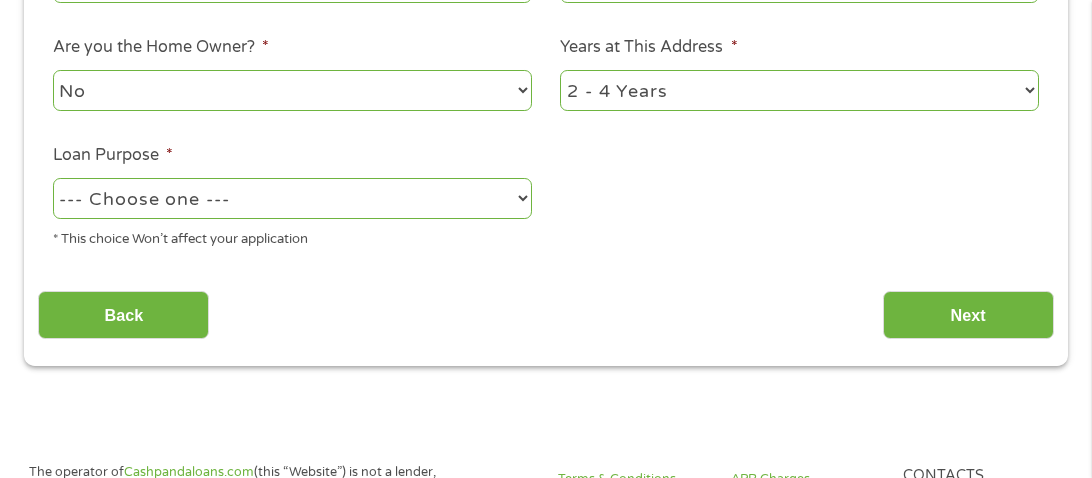 scroll, scrollTop: 609, scrollLeft: 0, axis: vertical 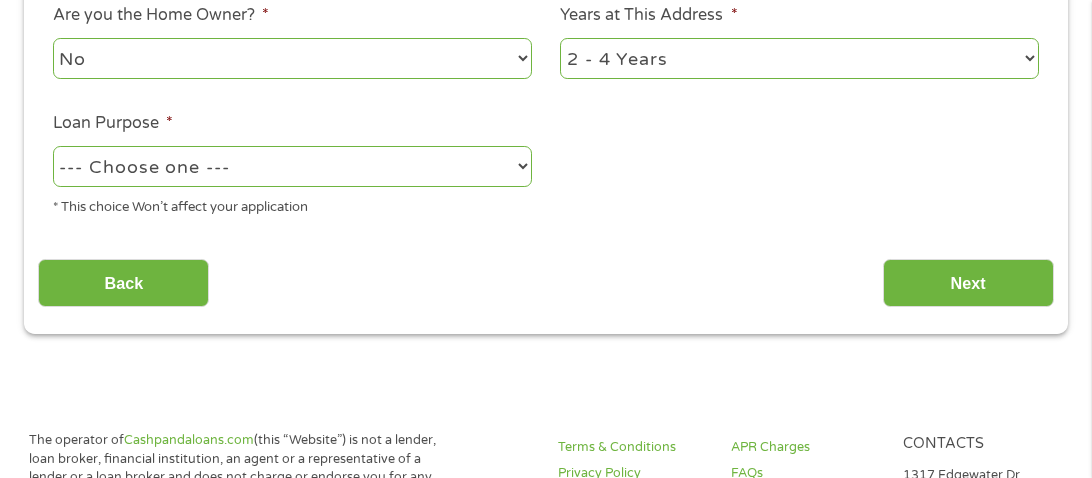 click on "--- Choose one --- Pay Bills Debt Consolidation Home Improvement Major Purchase Car Loan Short Term Cash Medical Expenses Other" at bounding box center [292, 166] 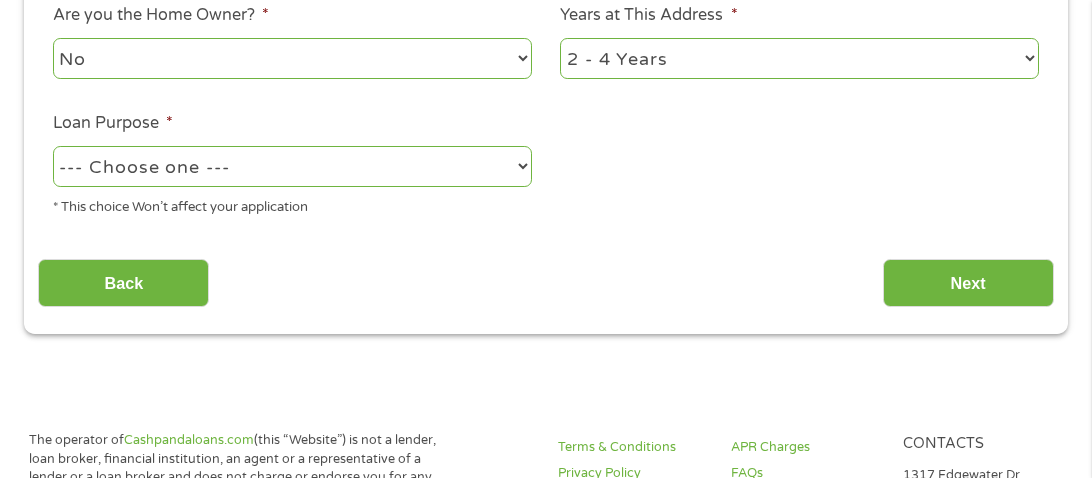 select on "medicalexpenses" 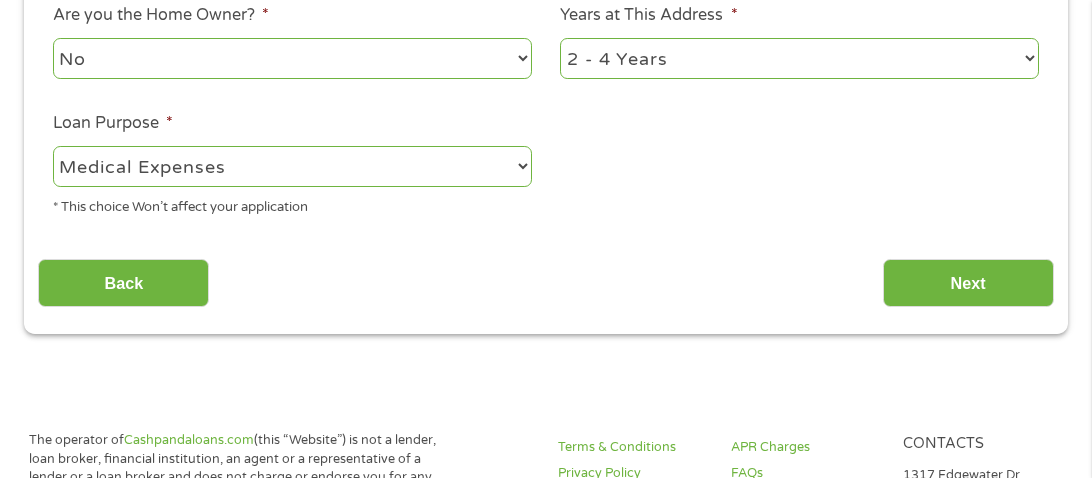 click on "--- Choose one --- Pay Bills Debt Consolidation Home Improvement Major Purchase Car Loan Short Term Cash Medical Expenses Other" at bounding box center [292, 166] 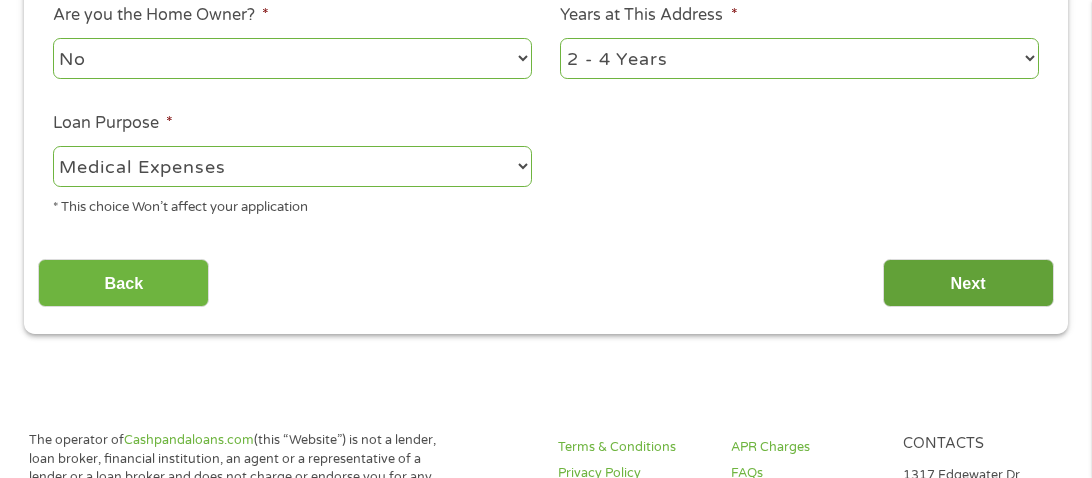 click on "Next" at bounding box center (968, 283) 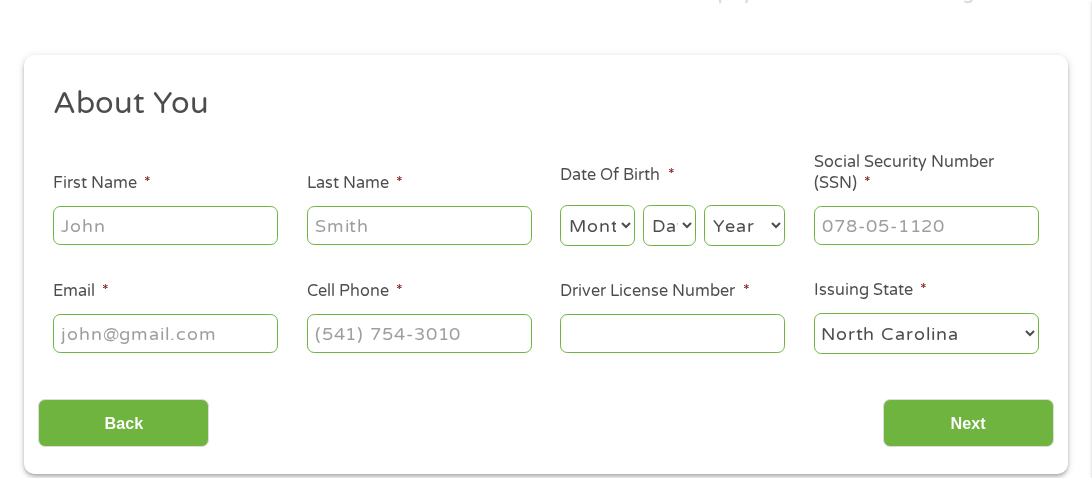 scroll, scrollTop: 7, scrollLeft: 7, axis: both 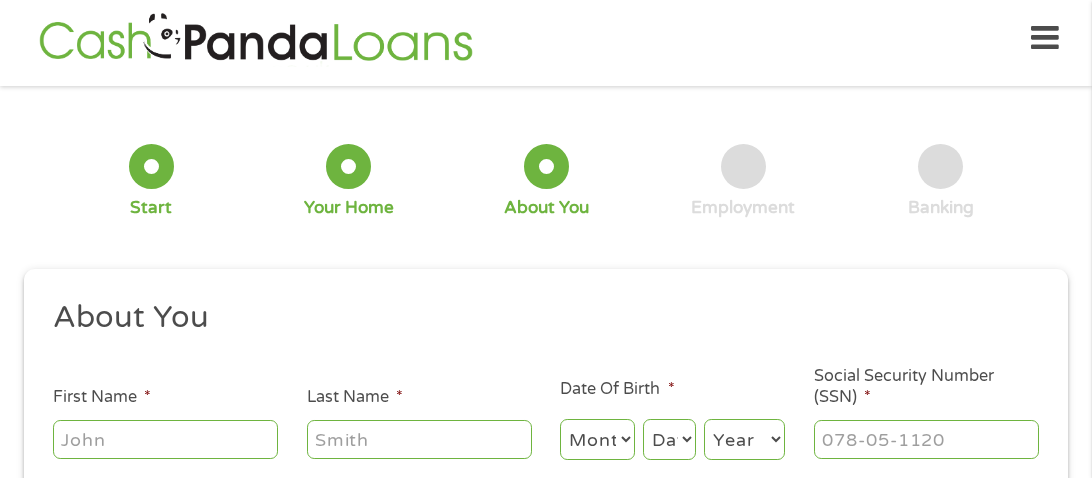 click on "About You" at bounding box center (539, 318) 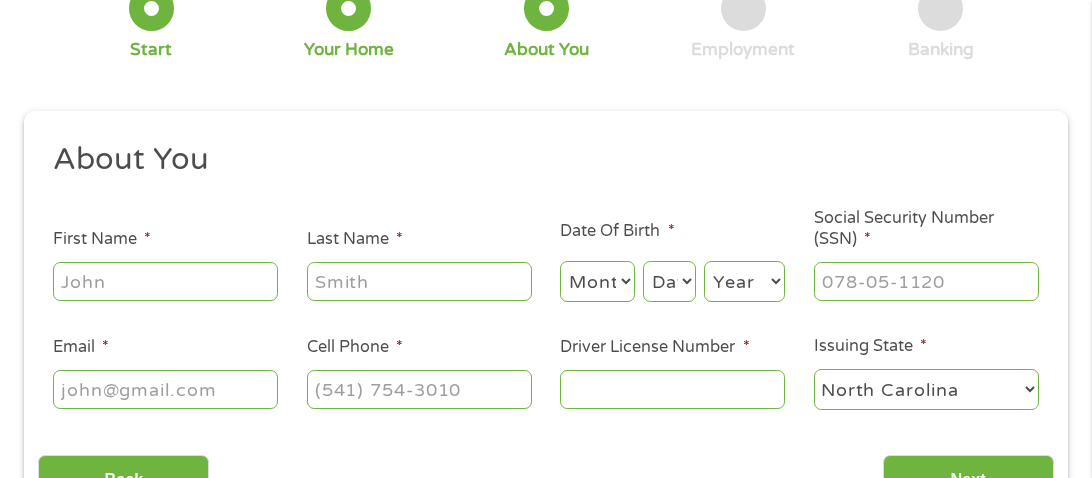 scroll, scrollTop: 169, scrollLeft: 0, axis: vertical 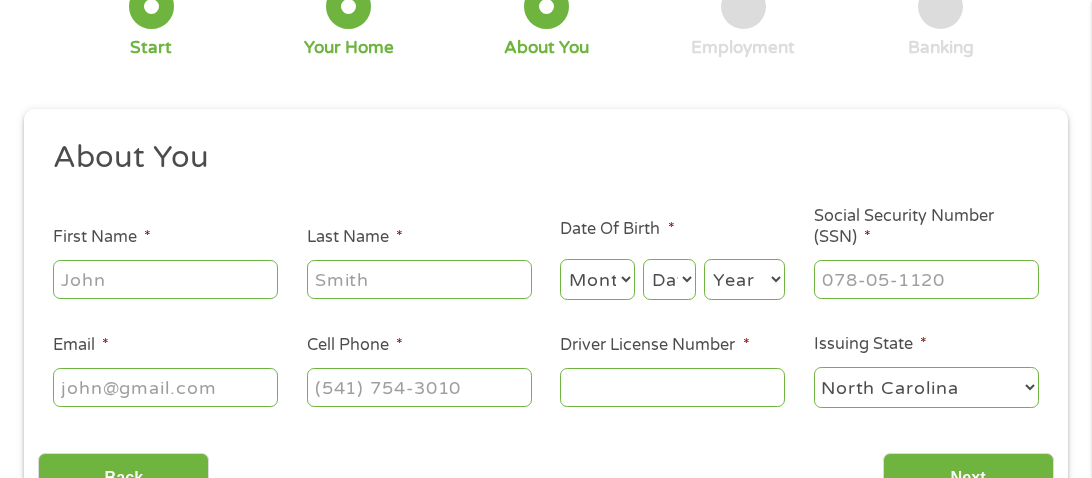 click on "First Name *" at bounding box center (165, 279) 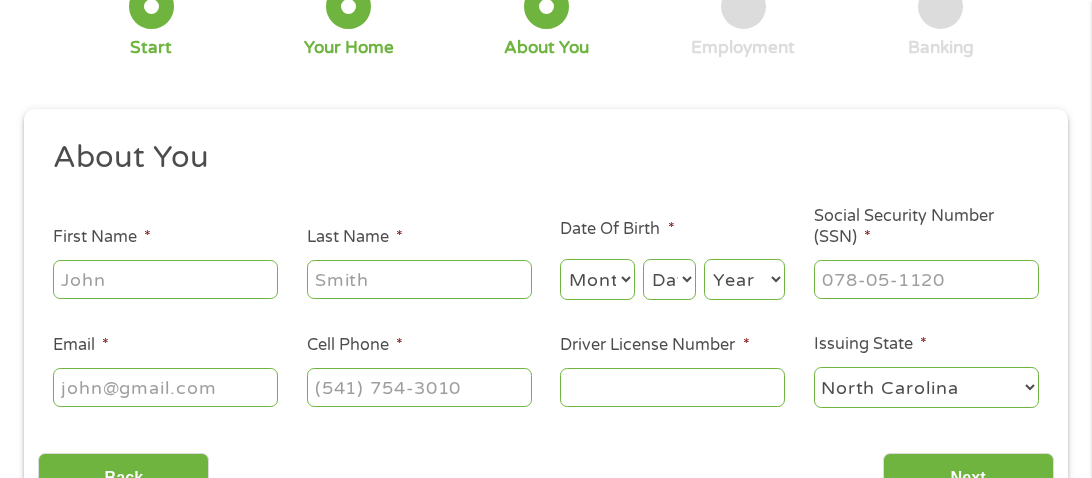 type on "[FIRST]" 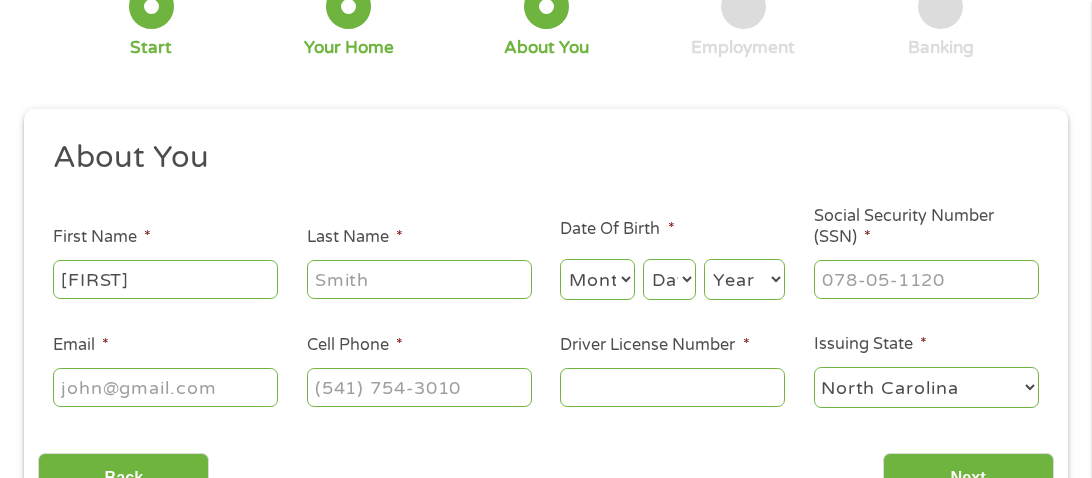 type on "Wright Scales" 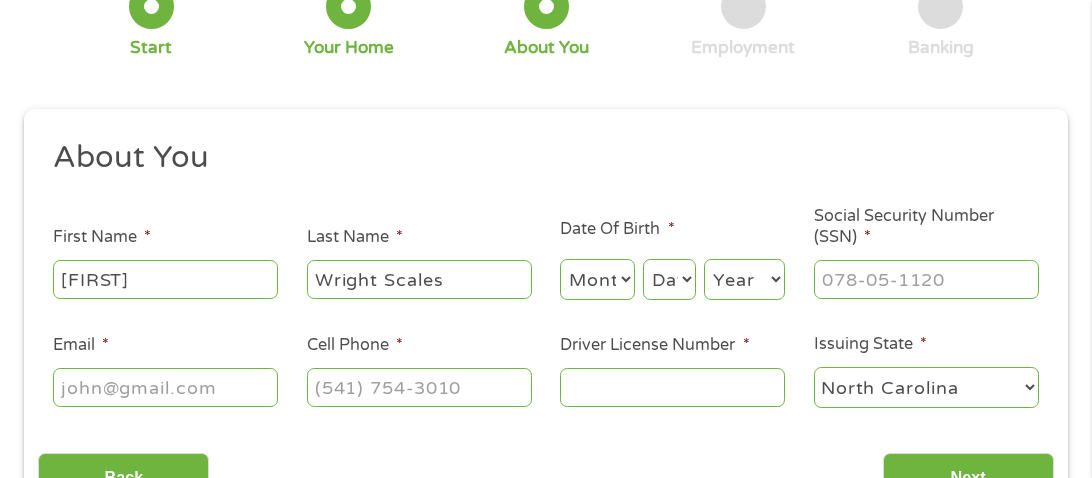 type on "[EMAIL]" 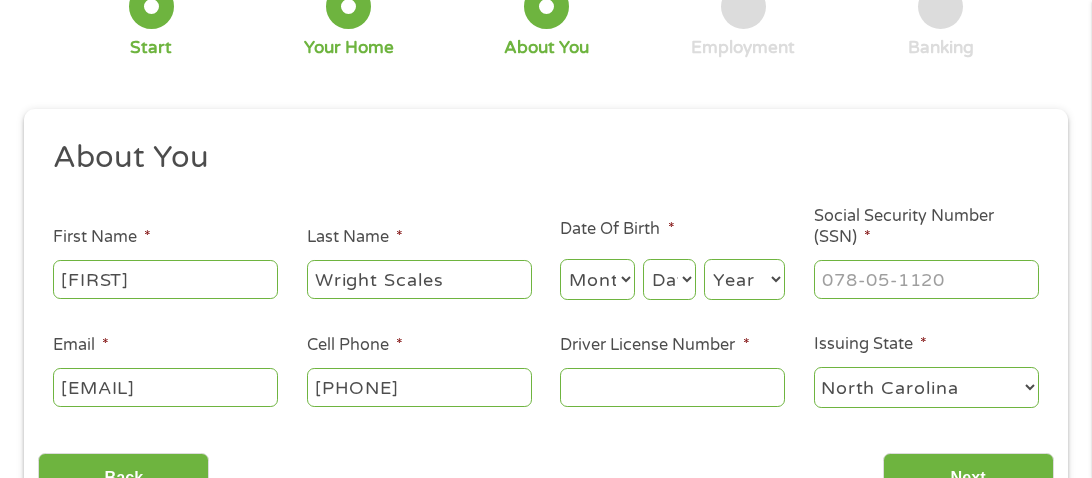 type on "([PHONE])" 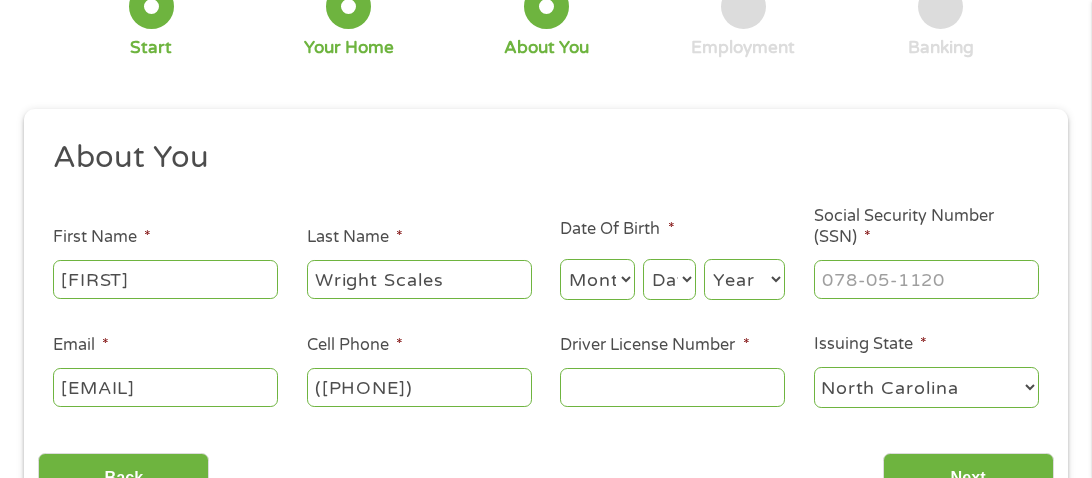 click on "Month 1 2 3 4 5 6 7 8 9 10 11 12" at bounding box center (597, 279) 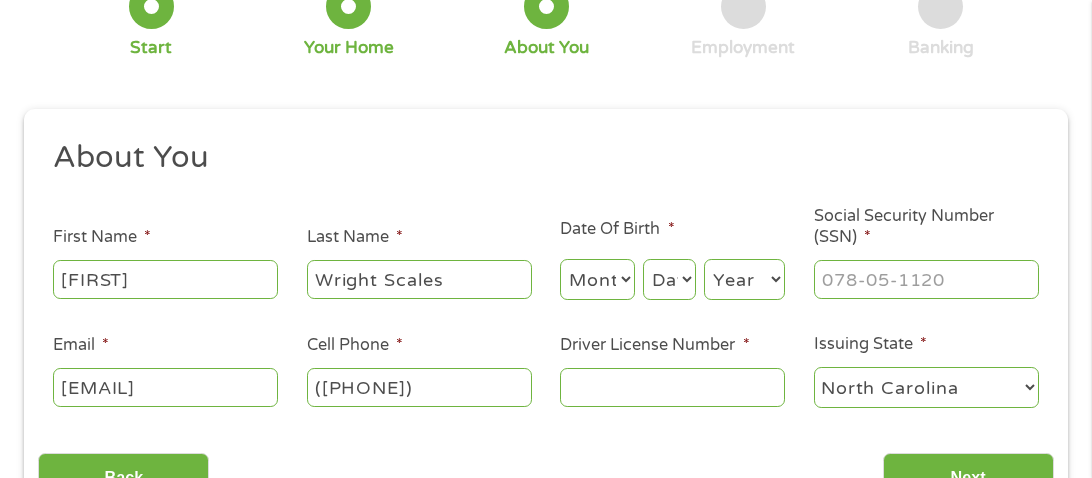 select on "2" 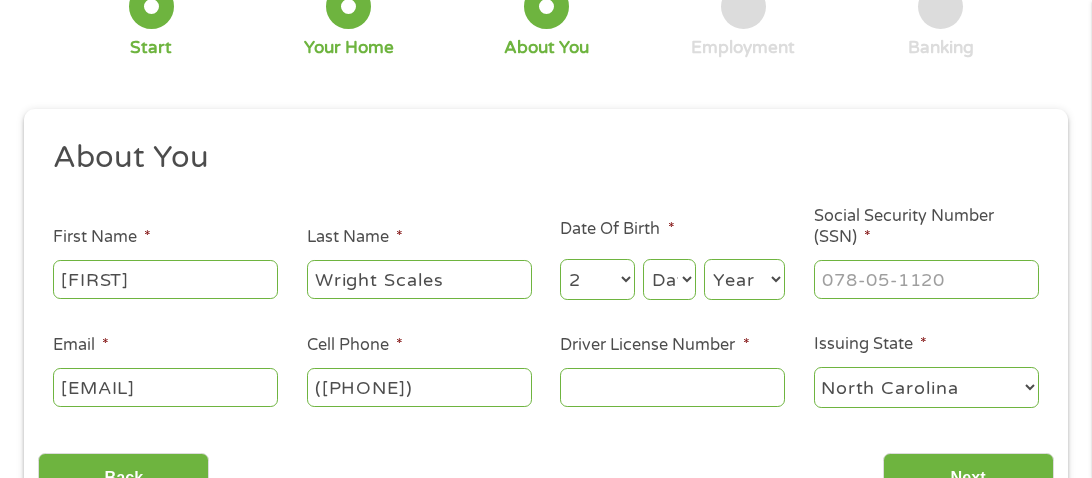 click on "Month 1 2 3 4 5 6 7 8 9 10 11 12" at bounding box center [597, 279] 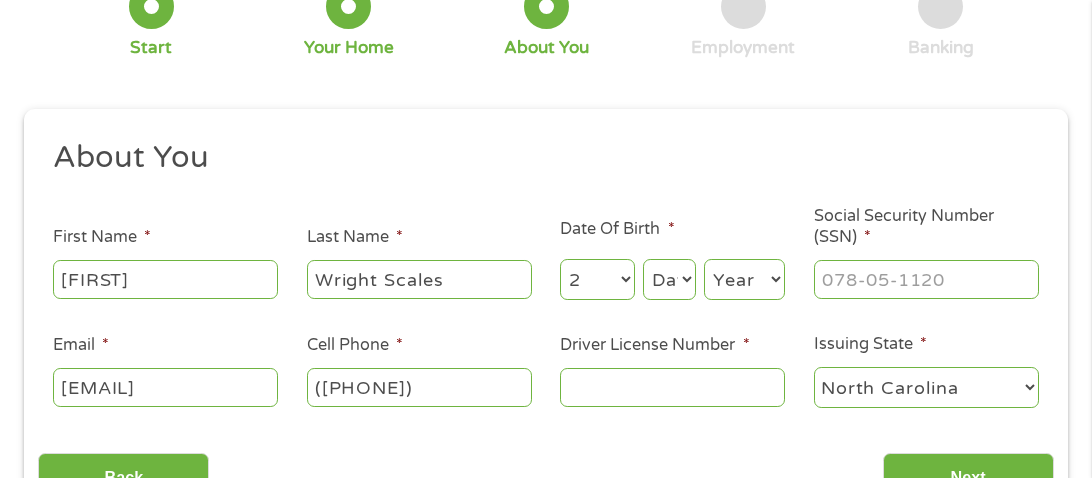 select on "12" 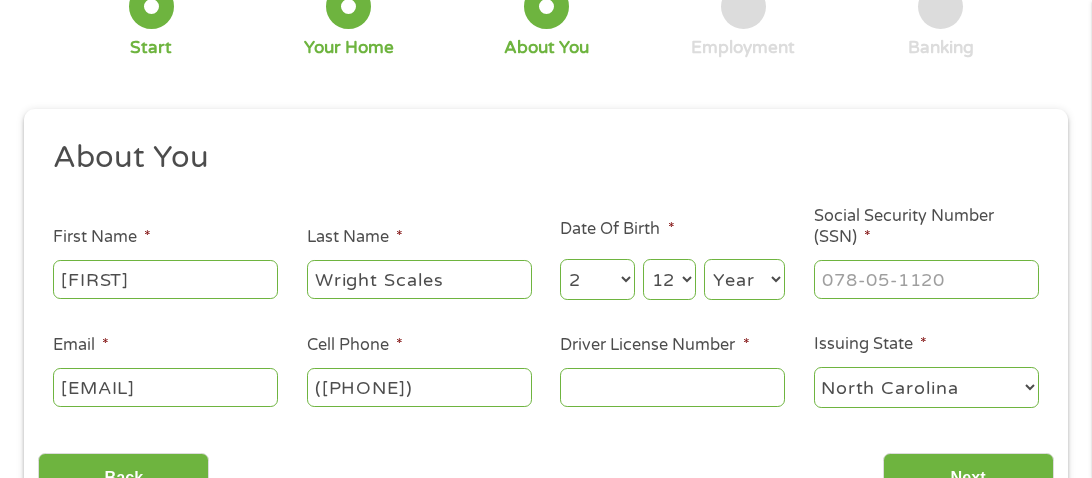 click on "Day 1 2 3 4 5 6 7 8 9 10 11 12 13 14 15 16 17 18 19 20 21 22 23 24 25 26 27 28 29 30 31" at bounding box center [669, 279] 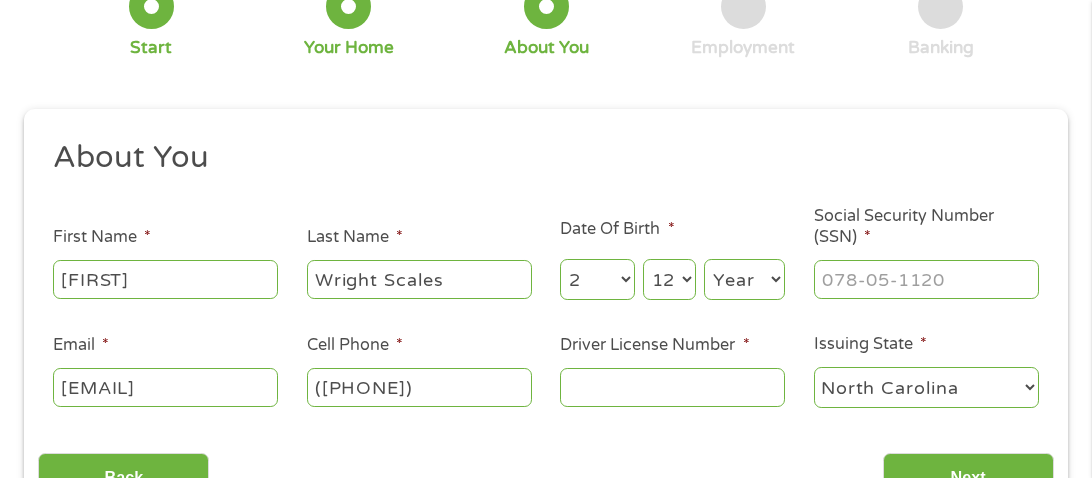 click on "Year 2007 2006 2005 2004 2003 2002 2001 2000 1999 1998 1997 1996 1995 1994 1993 1992 1991 1990 1989 1988 1987 1986 1985 1984 1983 1982 1981 1980 1979 1978 1977 1976 1975 1974 1973 1972 1971 1970 1969 1968 1967 1966 1965 1964 1963 1962 1961 1960 1959 1958 1957 1956 1955 1954 1953 1952 1951 1950 1949 1948 1947 1946 1945 1944 1943 1942 1941 1940 1939 1938 1937 1936 1935 1934 1933 1932 1931 1930 1929 1928 1927 1926 1925 1924 1923 1922 1921 1920" at bounding box center (744, 279) 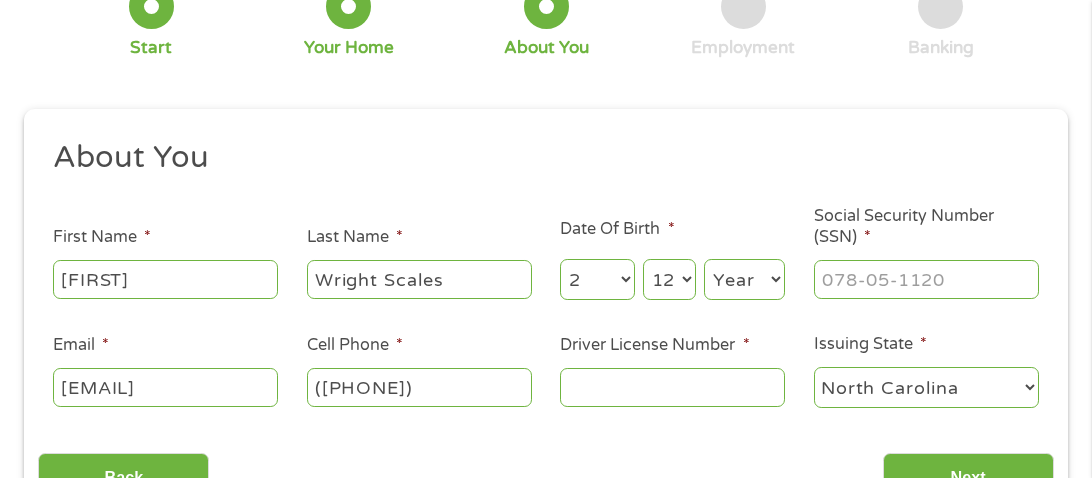 select on "1959" 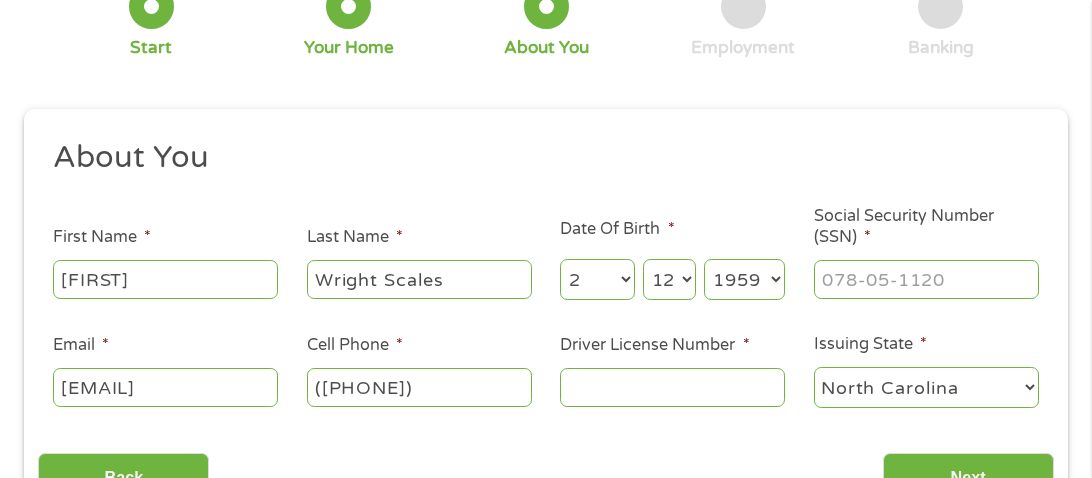 click on "Year 2007 2006 2005 2004 2003 2002 2001 2000 1999 1998 1997 1996 1995 1994 1993 1992 1991 1990 1989 1988 1987 1986 1985 1984 1983 1982 1981 1980 1979 1978 1977 1976 1975 1974 1973 1972 1971 1970 1969 1968 1967 1966 1965 1964 1963 1962 1961 1960 1959 1958 1957 1956 1955 1954 1953 1952 1951 1950 1949 1948 1947 1946 1945 1944 1943 1942 1941 1940 1939 1938 1937 1936 1935 1934 1933 1932 1931 1930 1929 1928 1927 1926 1925 1924 1923 1922 1921 1920" at bounding box center [744, 279] 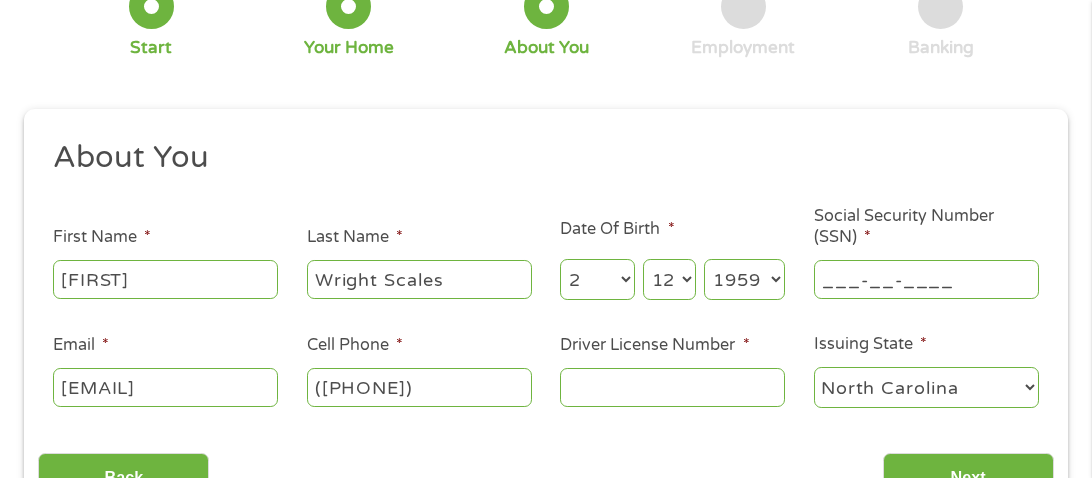 click on "___-__-____" at bounding box center (926, 279) 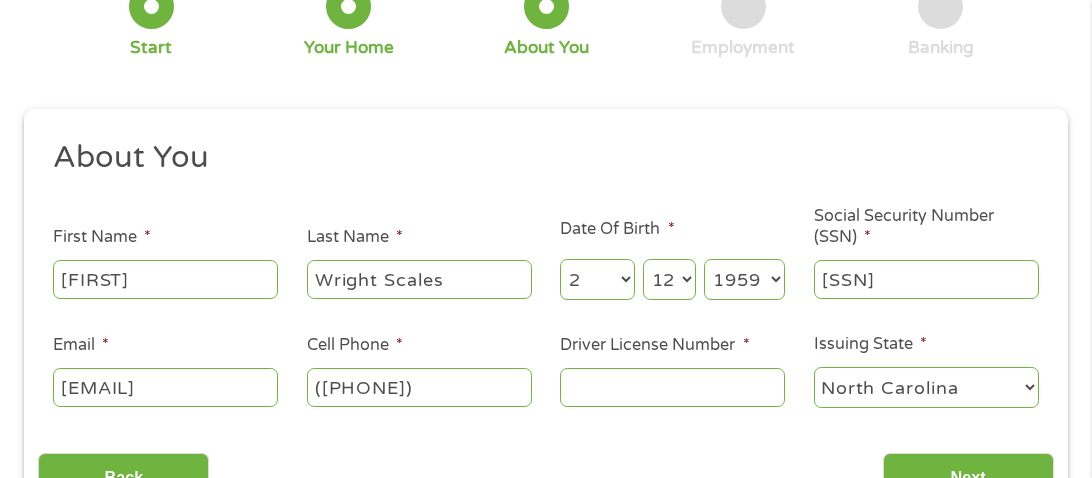 type on "[SSN]" 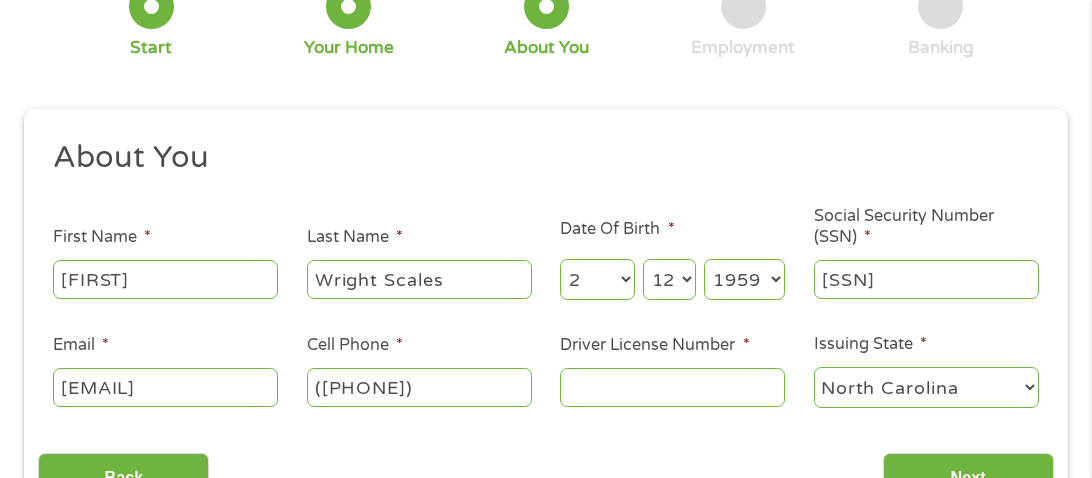 click on "([PHONE])" at bounding box center (419, 387) 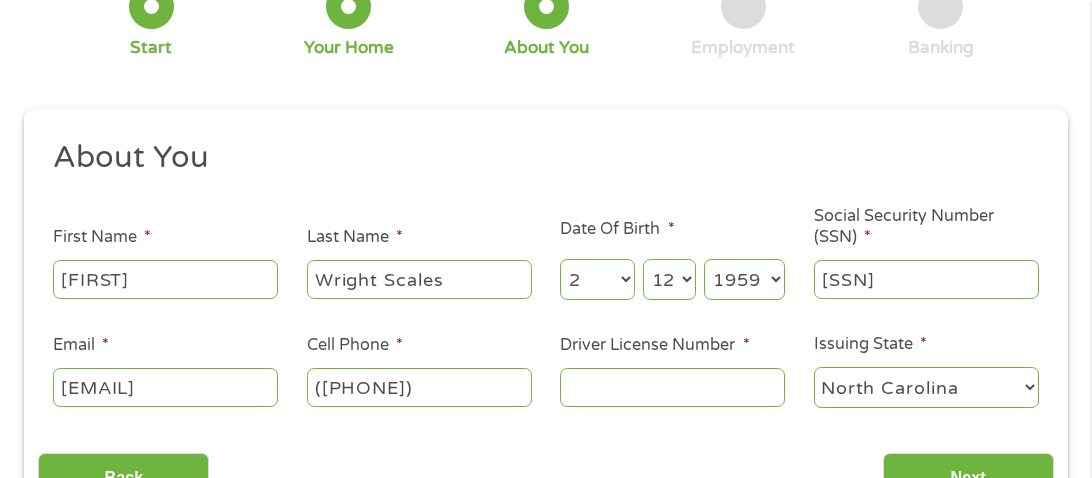 type on "([PHONE])" 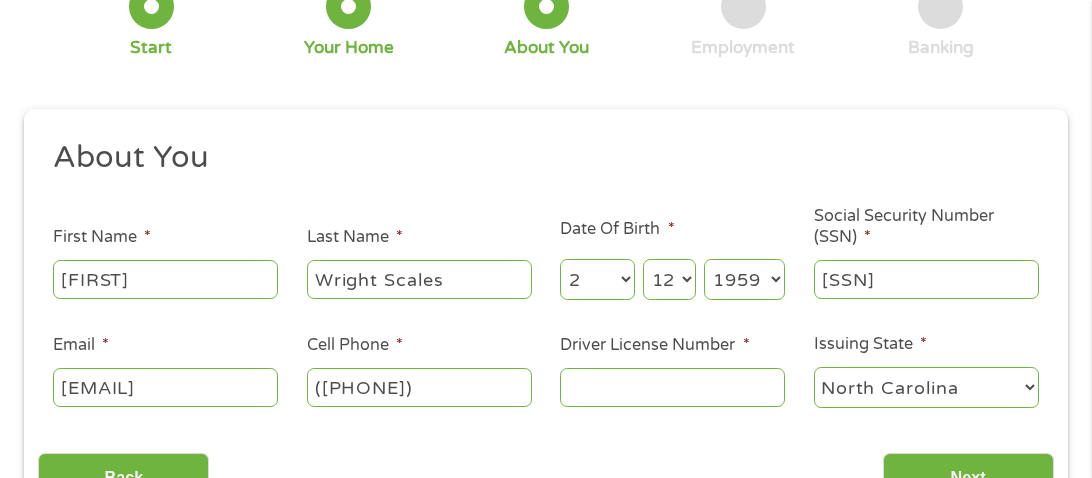 click on "Driver License Number *" at bounding box center (672, 387) 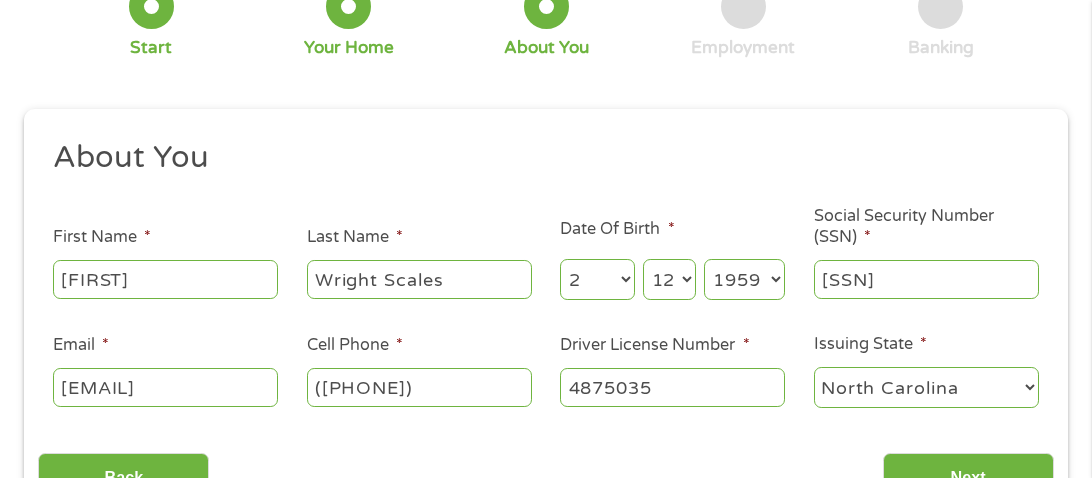 type on "4875035" 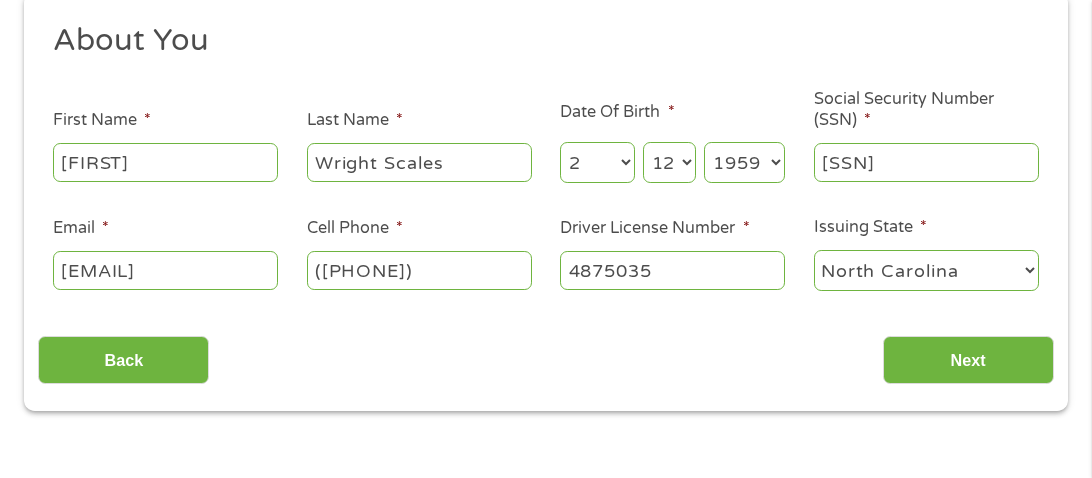 scroll, scrollTop: 289, scrollLeft: 0, axis: vertical 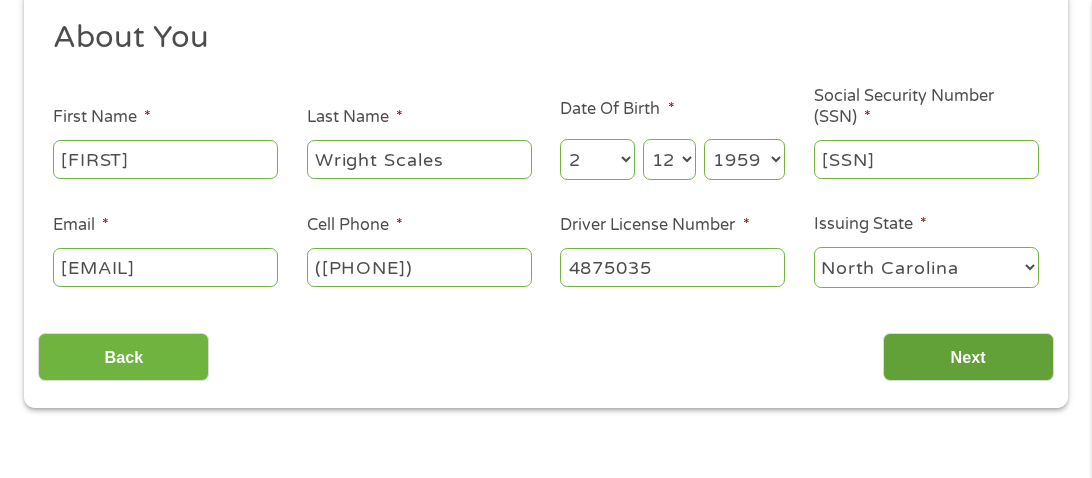 click on "Next" at bounding box center [968, 357] 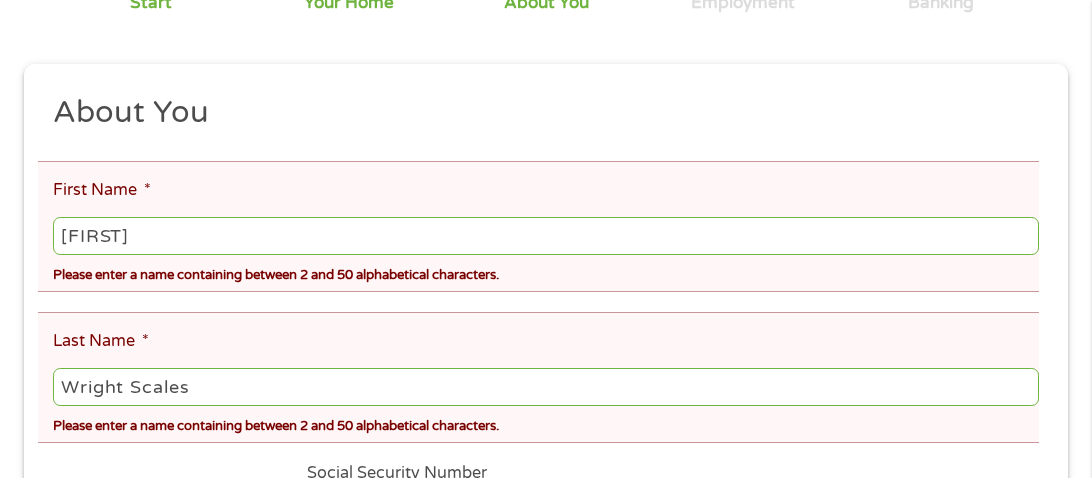 scroll, scrollTop: 7, scrollLeft: 7, axis: both 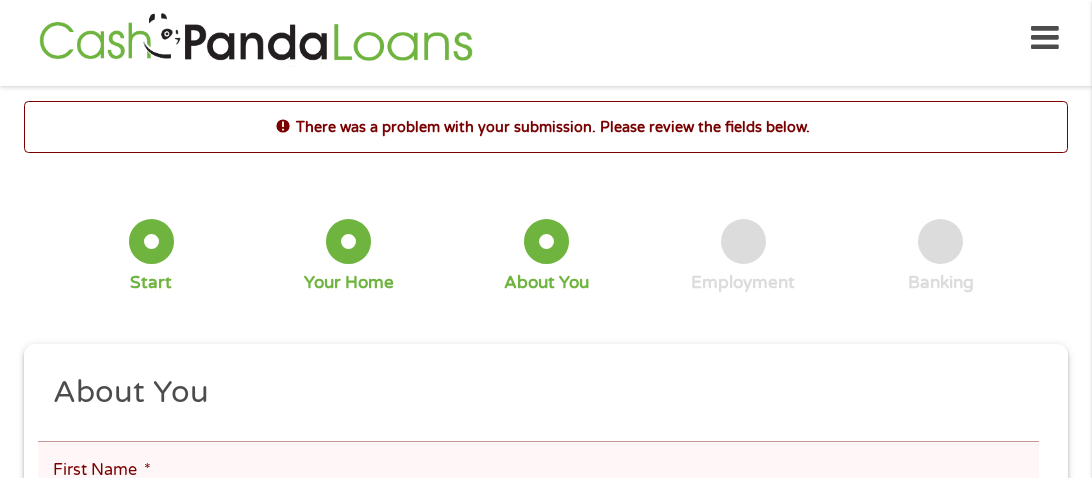 click on "This field is hidden when viewing the form gclid EAIaIQobChMIt5zbyIn1jgMV3DYIBR2JFBUFEAAYAiAAEgLGevD_BwE This field is hidden when viewing the form Referrer https://www.cashpandaloans.com/?medium=adwords&source=adwords&campaign=22549846227&adgroup=188036189468&creative=752117433323&position&keyword=cash%20loan%20in%202%20minutes&utm_term=%7Bsearchterm%7D&matchtype=%7Bterm%7D&device=c&network=s&gad_source=5&gad_campaignid=22549846227&gclid=EAIaIQobChMIt5zbyIn1jgMV3DYIBR2JFBUFEAAYAiAAEgLGevD_BwE This field is hidden when viewing the form Source adwords This field is hidden when viewing the form Campaign 20734203573 This field is hidden when viewing the form Medium adwords This field is hidden when viewing the form adgroup 159126310310 This field is hidden when viewing the form creative 647780594107 This field is hidden when viewing the form position This field is hidden when viewing the form keyword loans This field is hidden when viewing the form matchtype {term} device c" at bounding box center [546, 704] 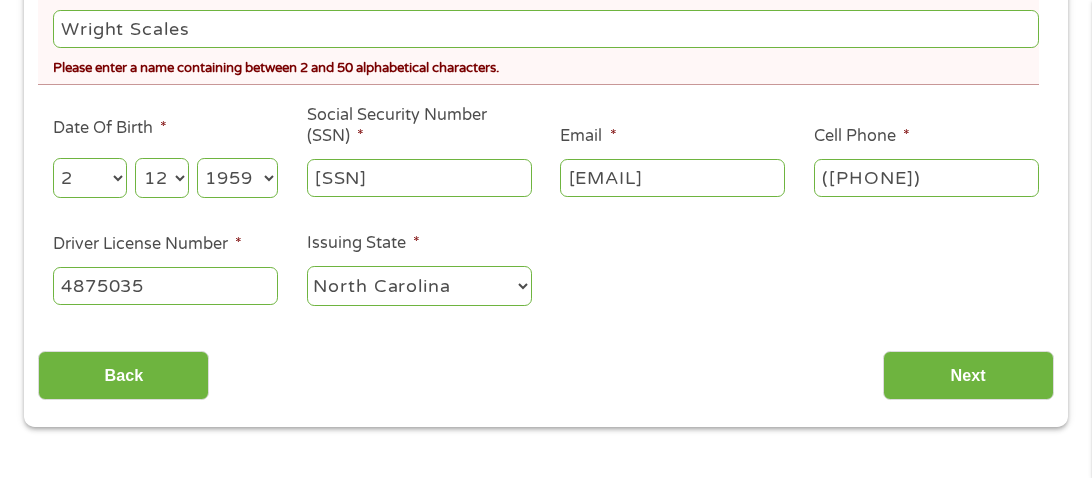 scroll, scrollTop: 649, scrollLeft: 0, axis: vertical 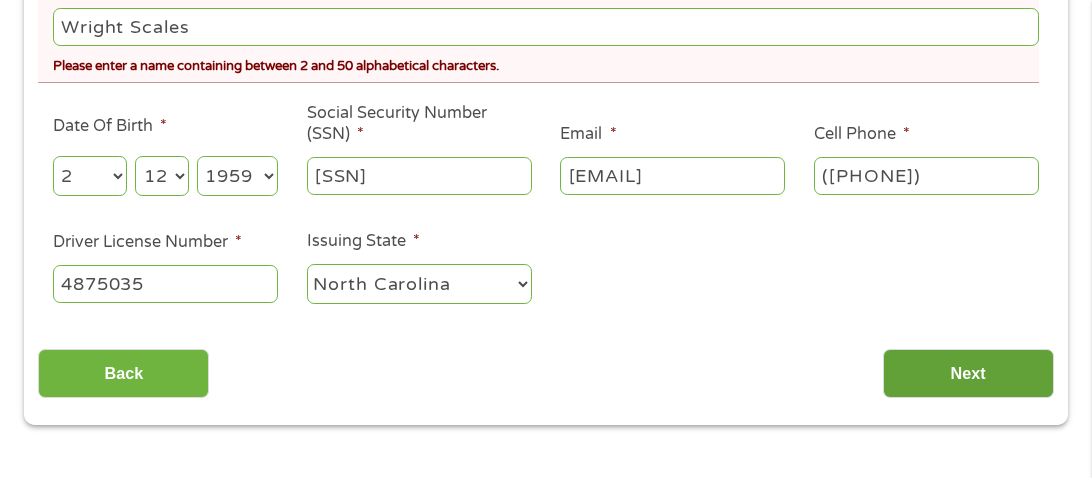 click on "Next" at bounding box center (968, 373) 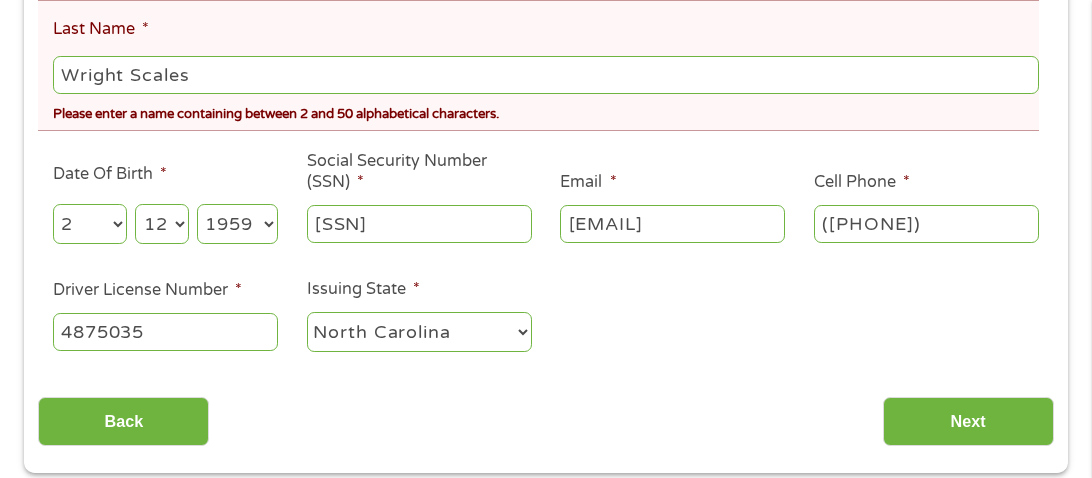 scroll, scrollTop: 7, scrollLeft: 7, axis: both 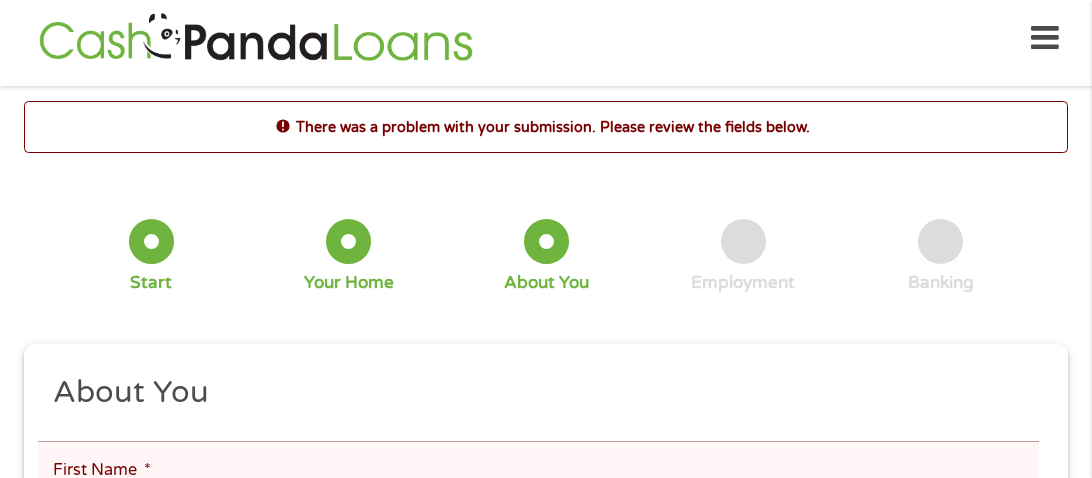 click on "About You" at bounding box center [539, 393] 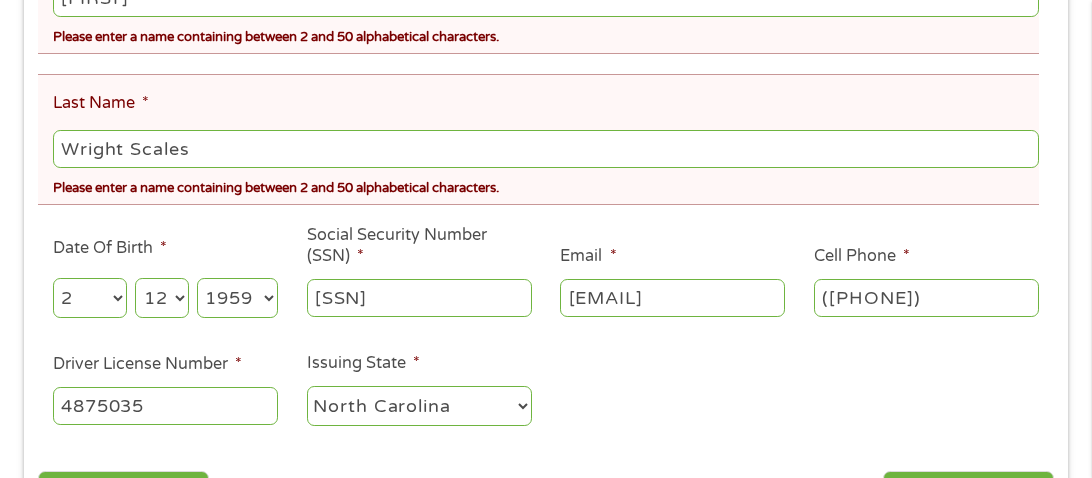 scroll, scrollTop: 529, scrollLeft: 0, axis: vertical 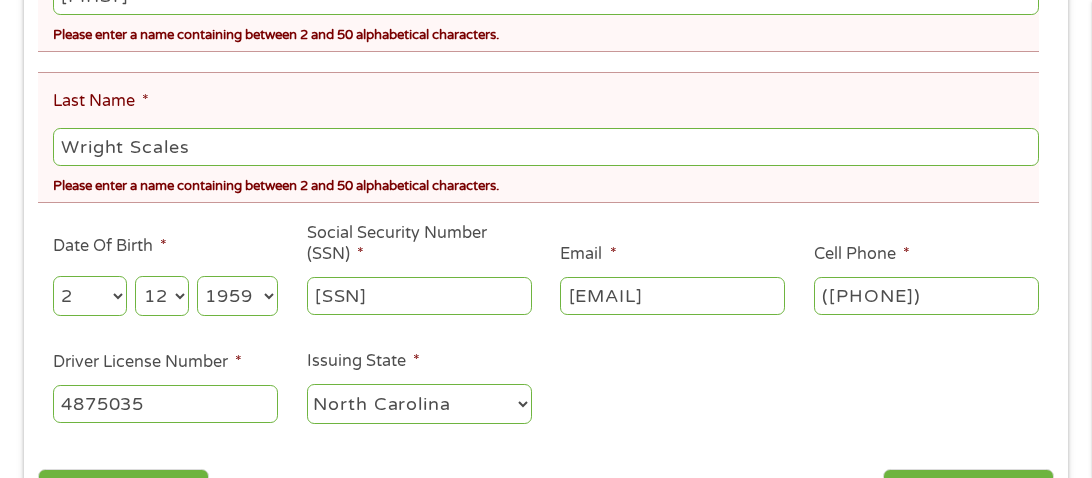 click on "([PHONE])" at bounding box center (926, 296) 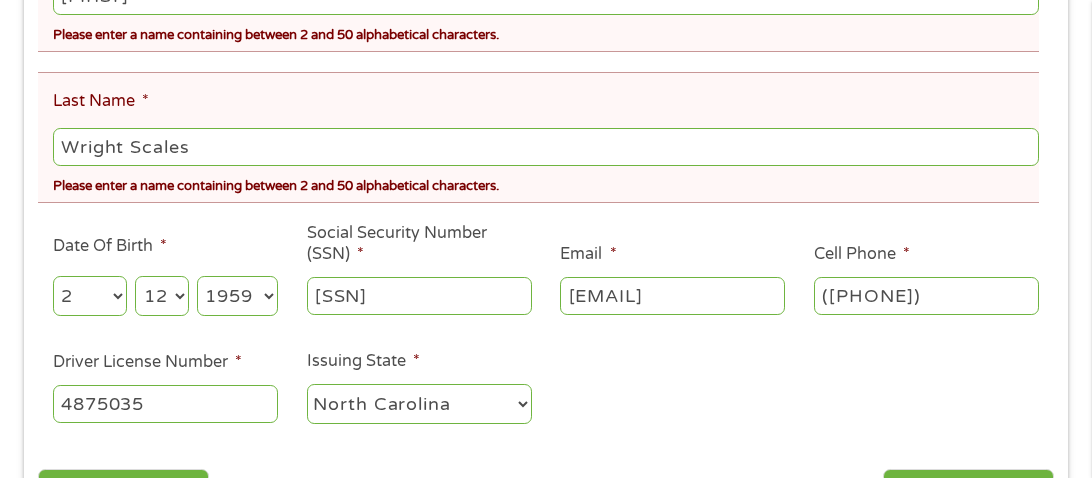 type on "([PHONE])" 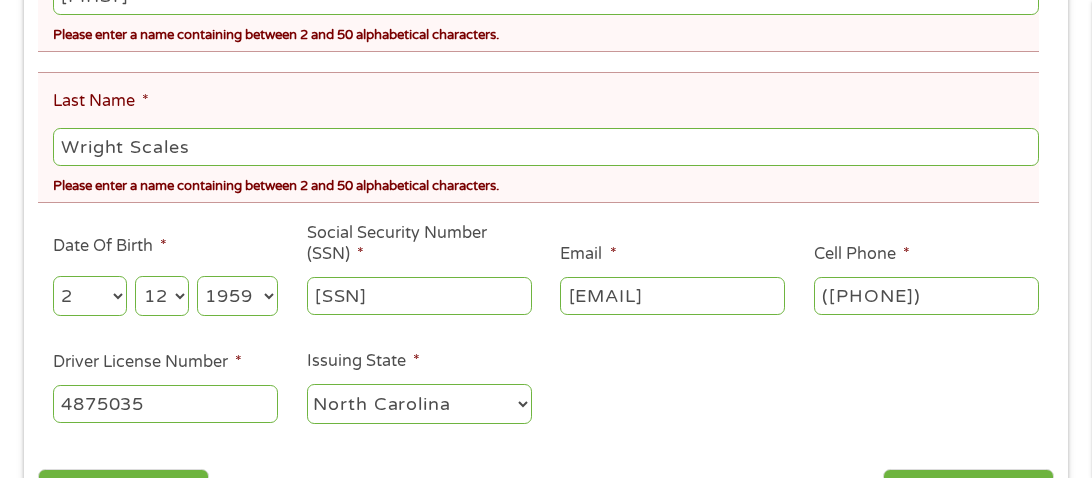 click on "About You This field is hidden when viewing the form Title * --- Choose one --- Mr Ms Mrs Miss First Name * [FIRST] Last Name * [LAST] Please enter a name containing between 2 and 50 alphabetical characters. Date Of Birth * Month Month 1 2 3 4 5 6 7 8 9 10 11 12 Day Day 1 2 3 4 5 6 7 8 9 10 11 12 13 14 15 16 17 18 19 20 21 22 23 24 25 26 27 28 29 30 31 Year Year 2007 2006 2005 2004 2003 2002 2001 2000 1999 1998 1997 1996 1995 1994 1993 1992 1991 1990 1989 1988 1987 1986 1985 1984 1983 1982 1981 1980 1979 1978 1977 1976 1975 1974 1973 1972 1971 1970 1969 1968 1967 1966 1965 1964 1963 1962 1961 1960 1959 1958 1957 1956 1955 1954 1953 1952 1951 1950 1949 1948 1947 1946 1945 1944 1943 1942 1941 1940 1939 1938 1937 1936 1935 1934 1933 1932 1931 1930 1929 1928 1927 1926 1925 1924 1923 1922 1921 1920 Social Security Number (SSN) * [SSN] Email *
[EMAIL]
* * *" at bounding box center (545, 148) 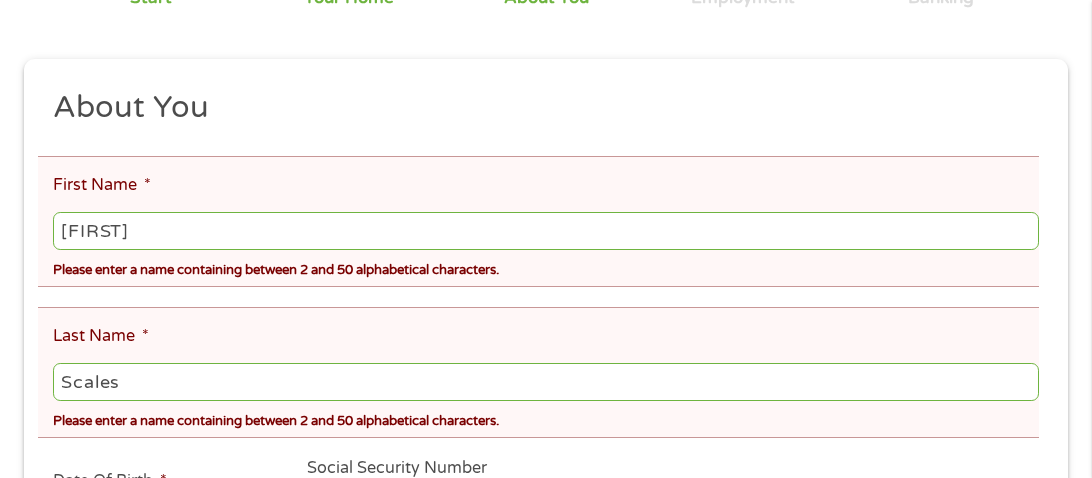 scroll, scrollTop: 286, scrollLeft: 0, axis: vertical 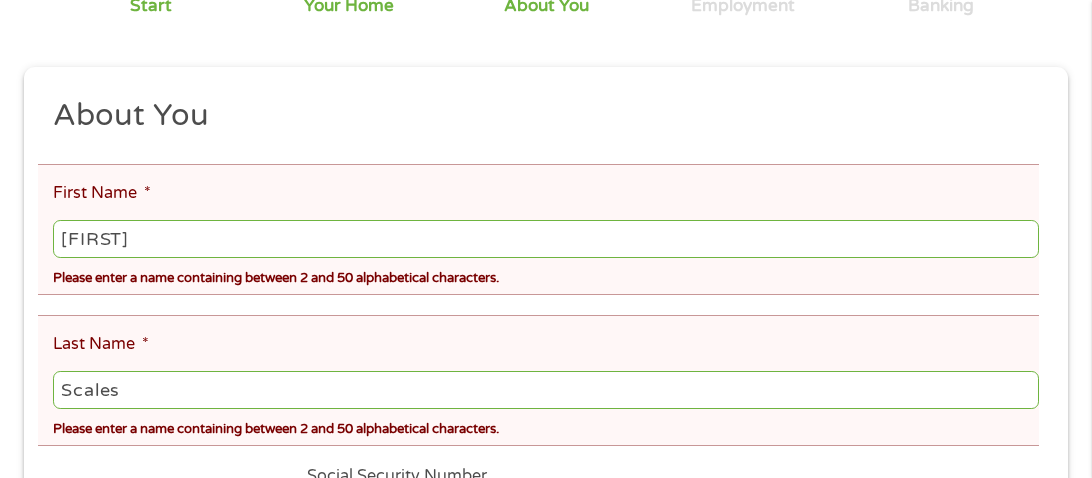 type on "Scales" 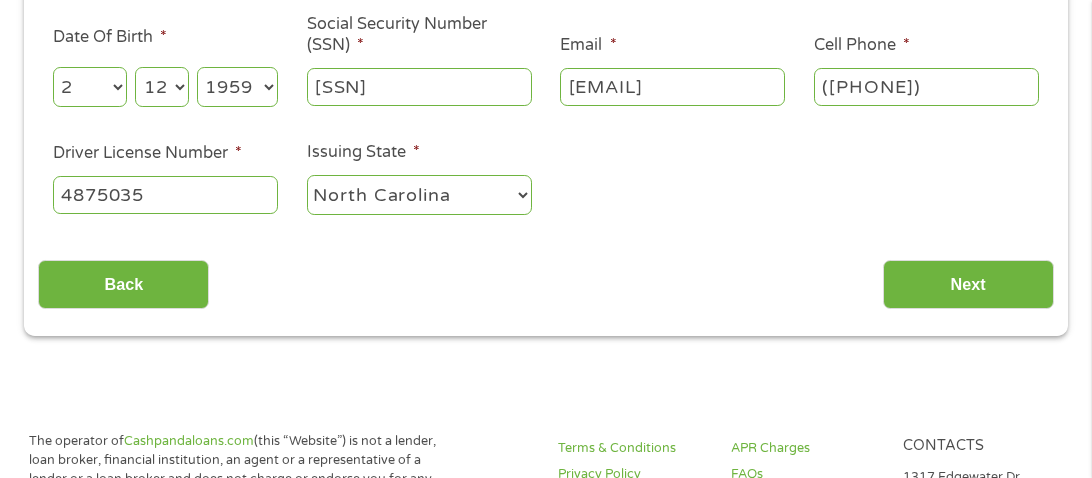 scroll, scrollTop: 766, scrollLeft: 0, axis: vertical 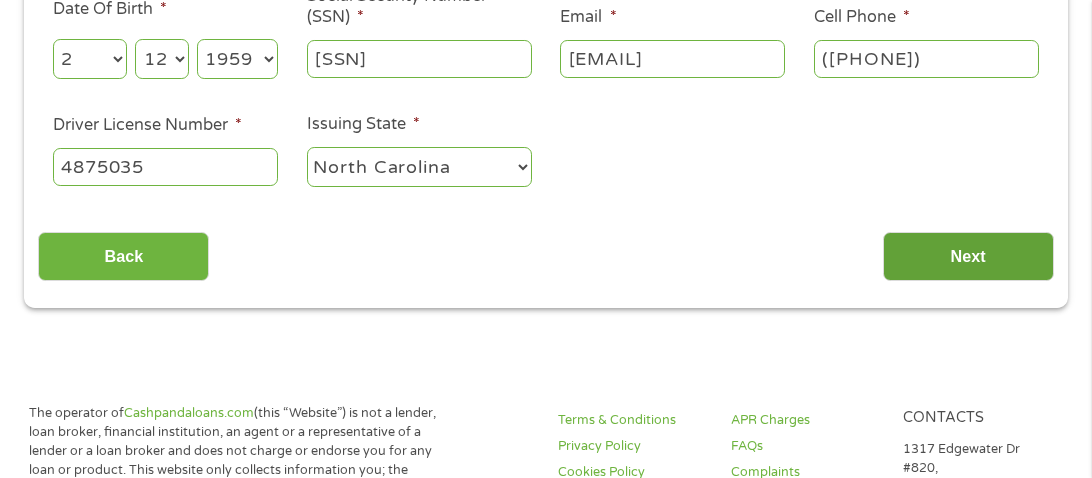 click on "Next" at bounding box center [968, 256] 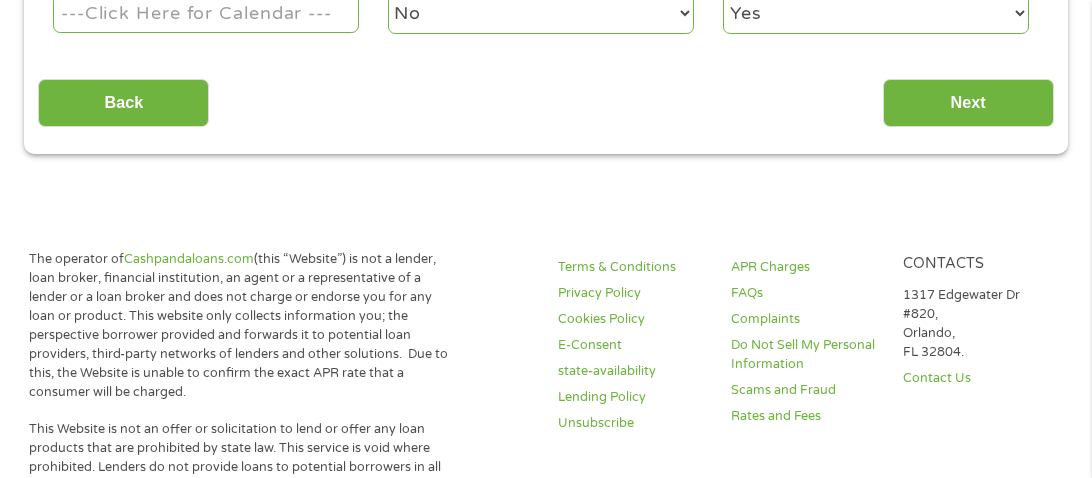 scroll, scrollTop: 7, scrollLeft: 7, axis: both 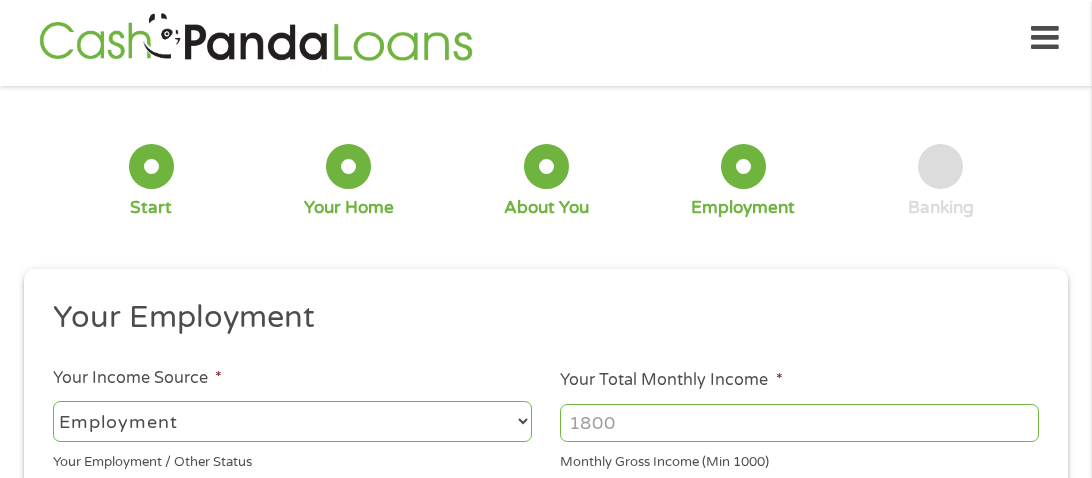 click on "Your Employment" at bounding box center [539, 318] 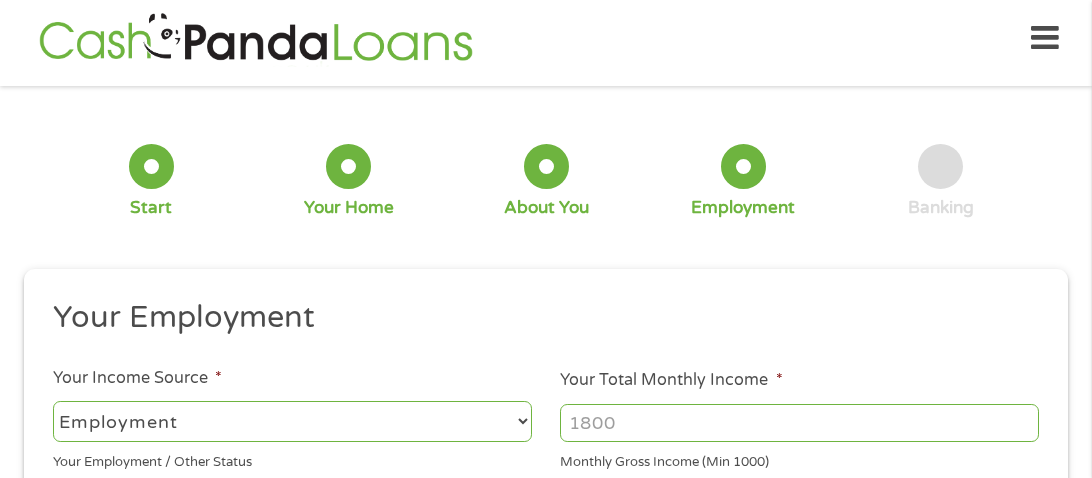 select on "selfEmployed" 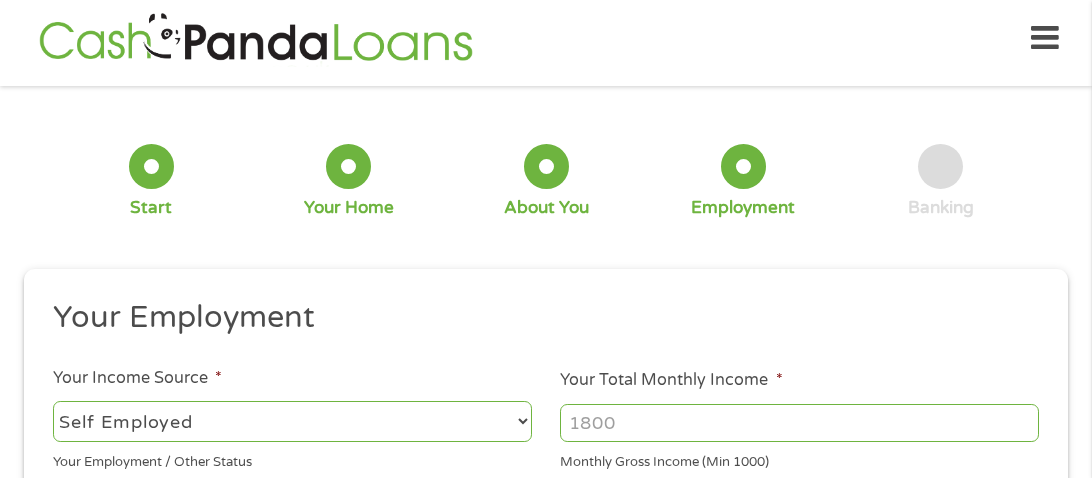 click on "--- Choose one --- Employment Self Employed Benefits" at bounding box center (292, 421) 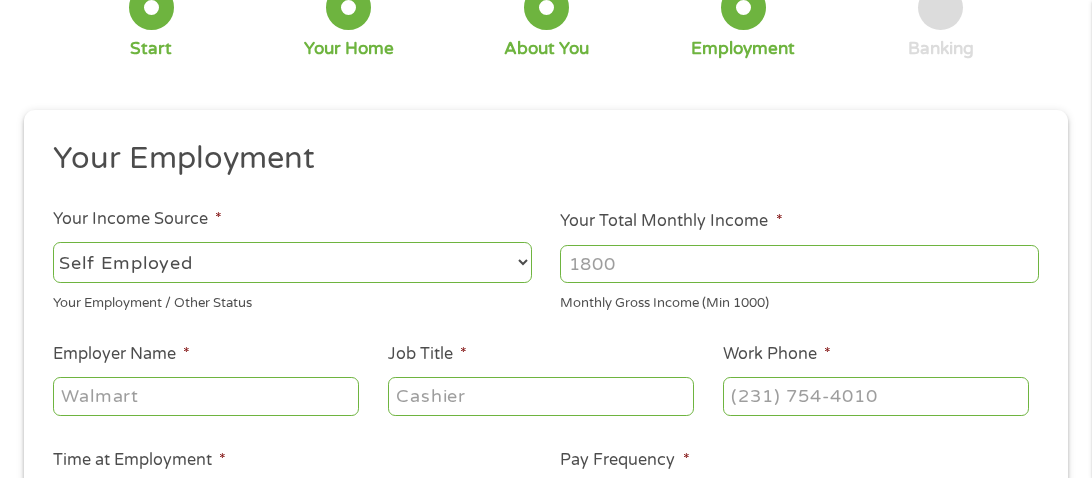 scroll, scrollTop: 169, scrollLeft: 0, axis: vertical 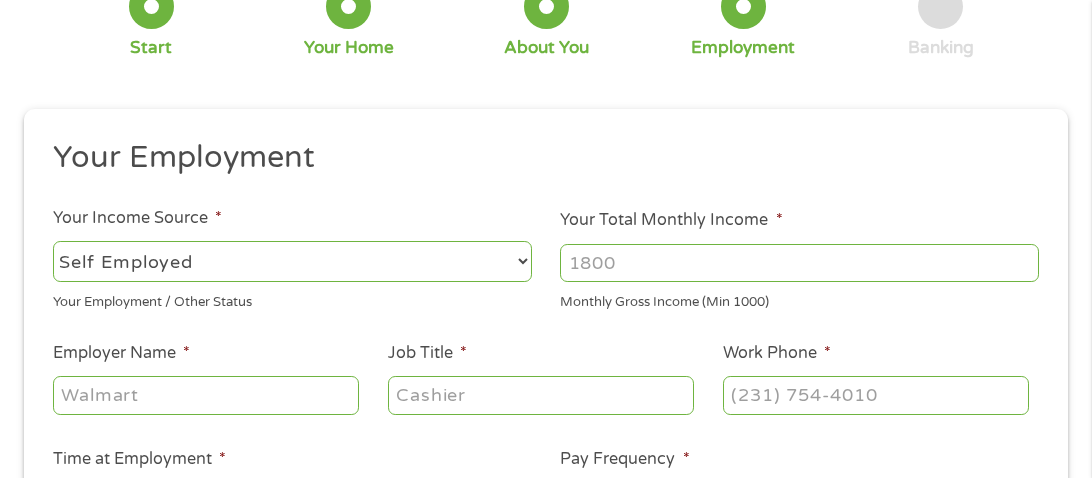 click on "Your Total Monthly Income *" at bounding box center (799, 263) 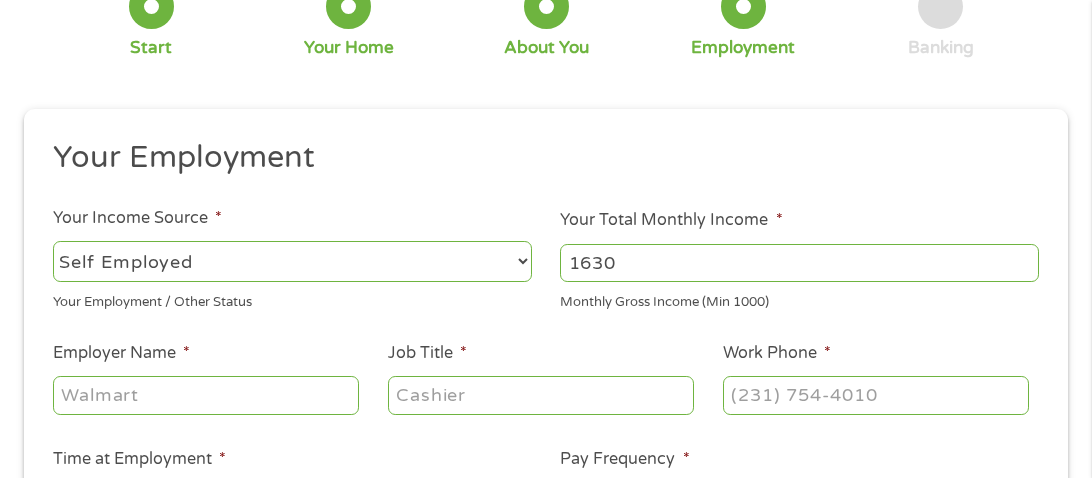 type on "1630" 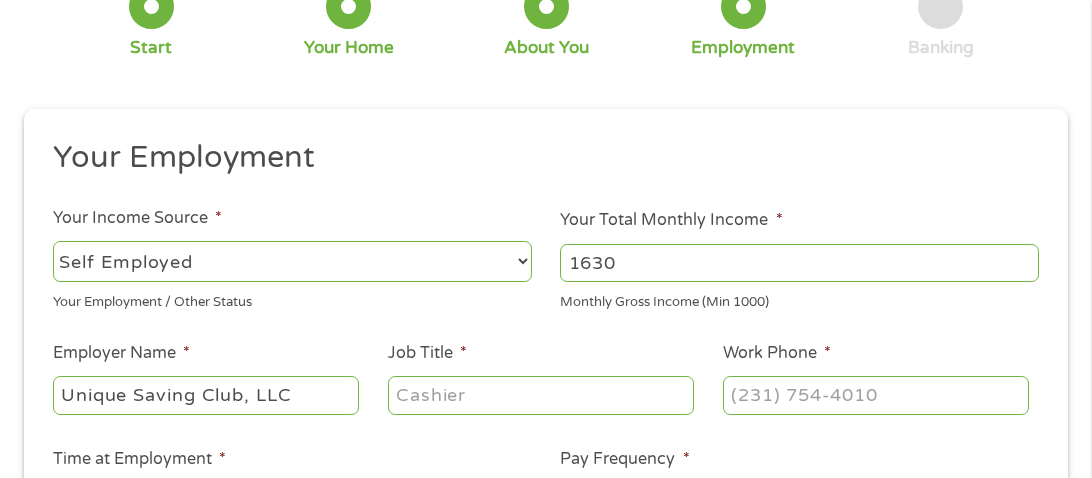 type on "Unique Saving Club, LLC" 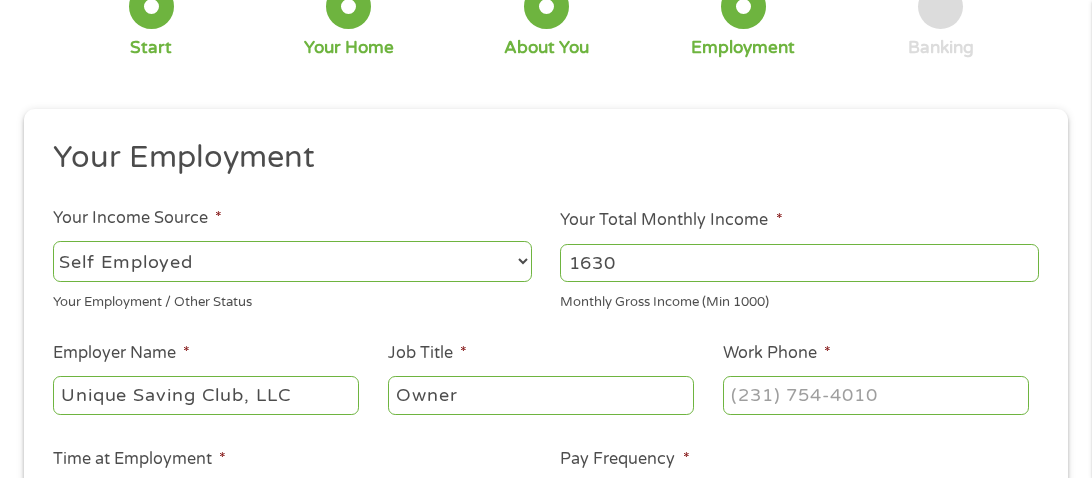 type on "Owner" 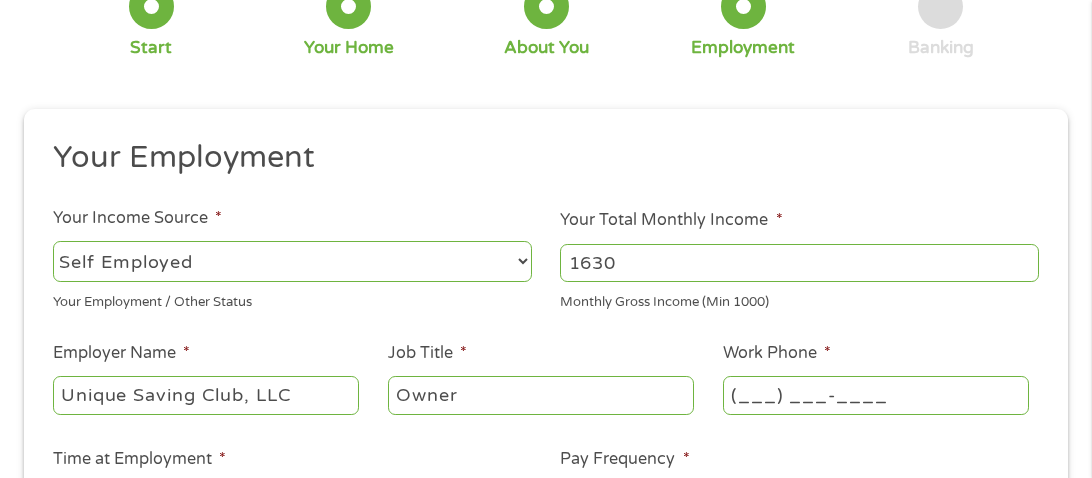 click on "(___) ___-____" at bounding box center (876, 395) 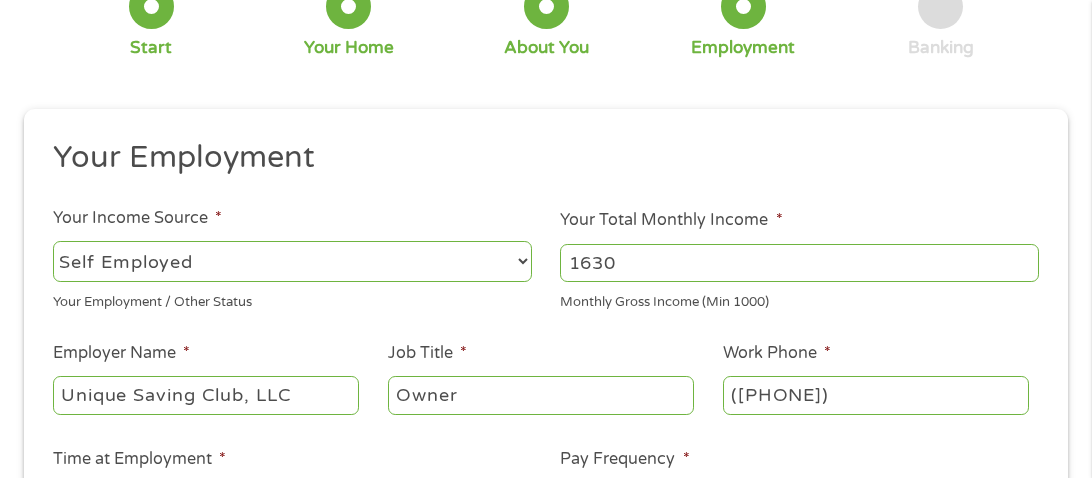 type on "([PHONE])" 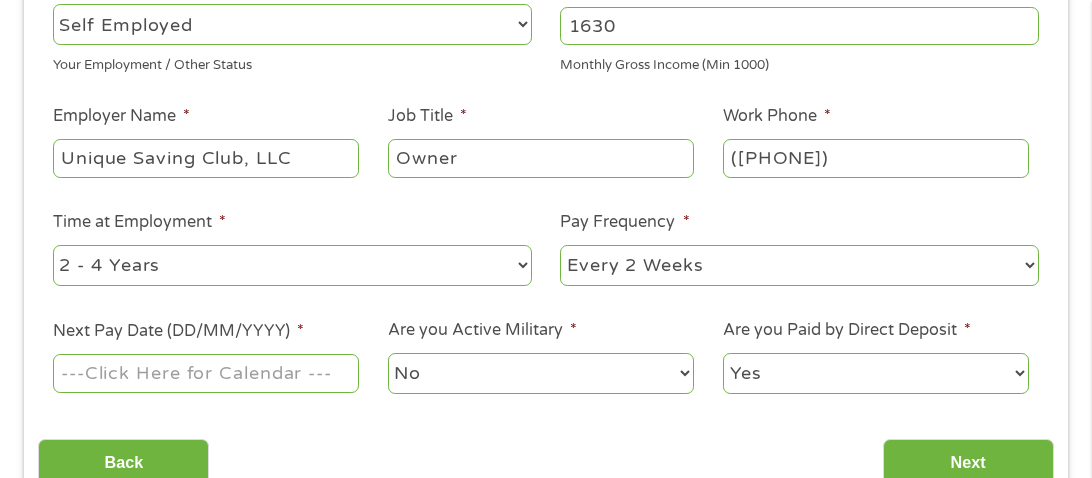 scroll, scrollTop: 409, scrollLeft: 0, axis: vertical 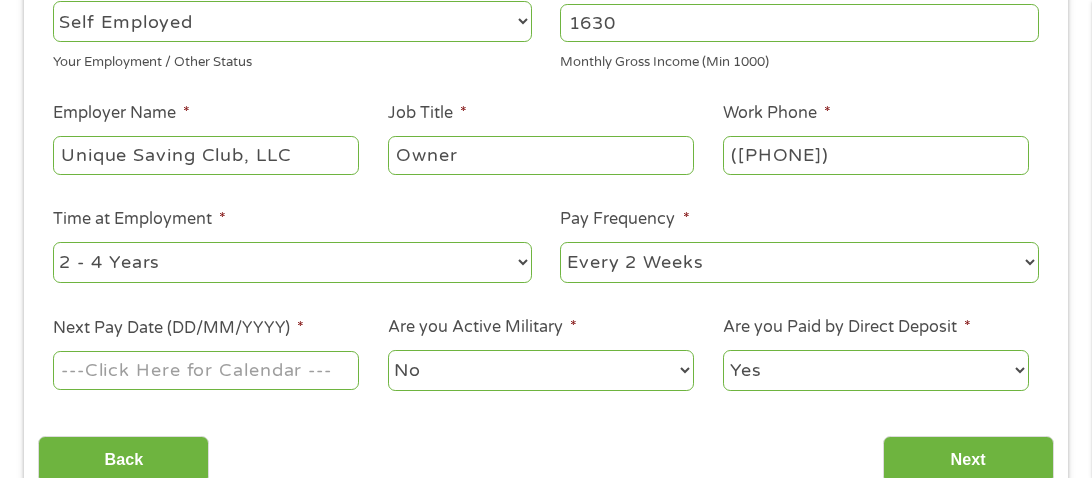 click on "--- Choose one --- Every 2 Weeks Every Week Monthly Semi-Monthly" at bounding box center (799, 262) 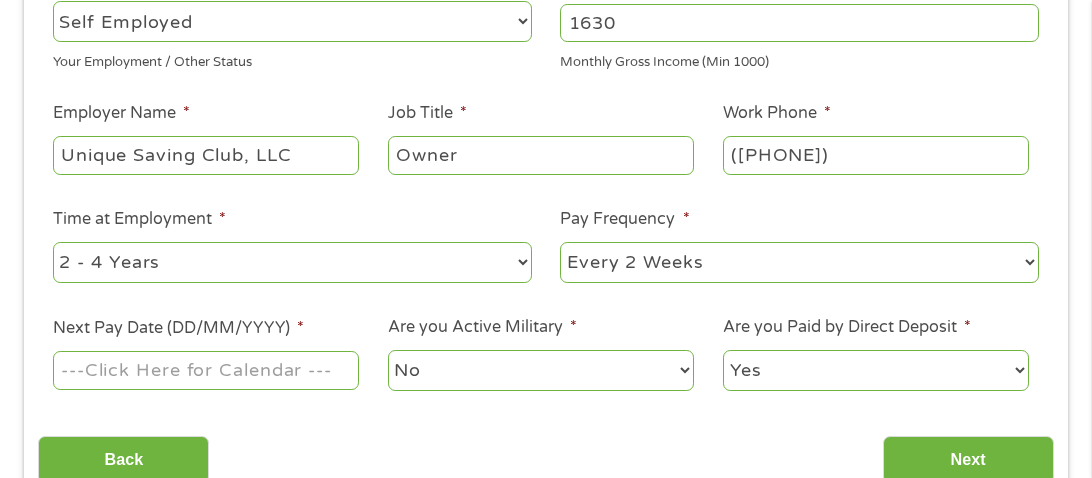 select on "monthly" 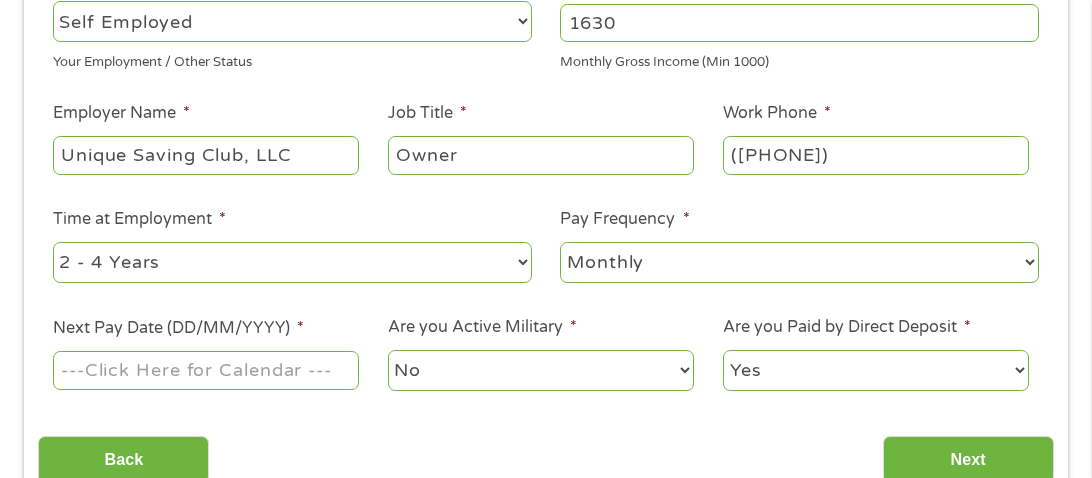 click on "--- Choose one --- Every 2 Weeks Every Week Monthly Semi-Monthly" at bounding box center (799, 262) 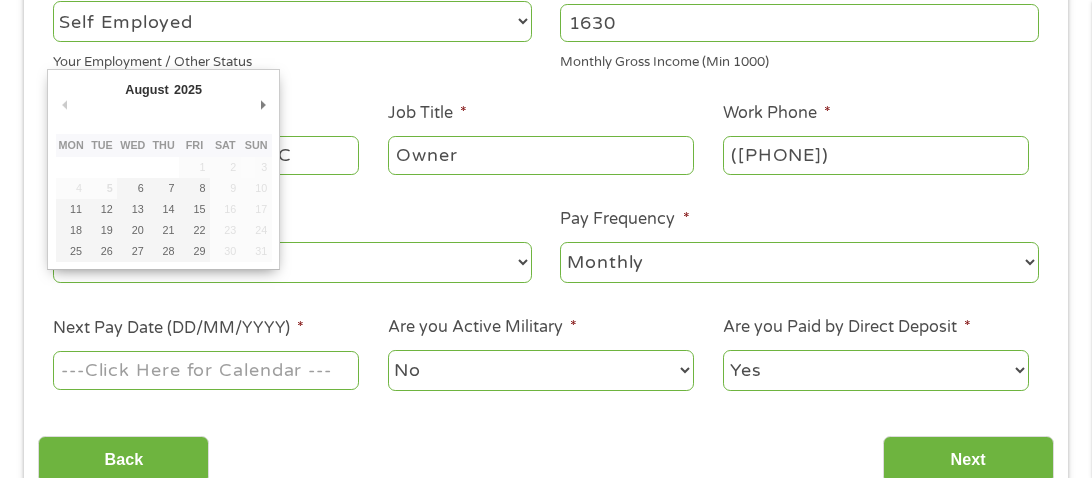 click on "Next Pay Date (DD/MM/YYYY) *" at bounding box center (206, 370) 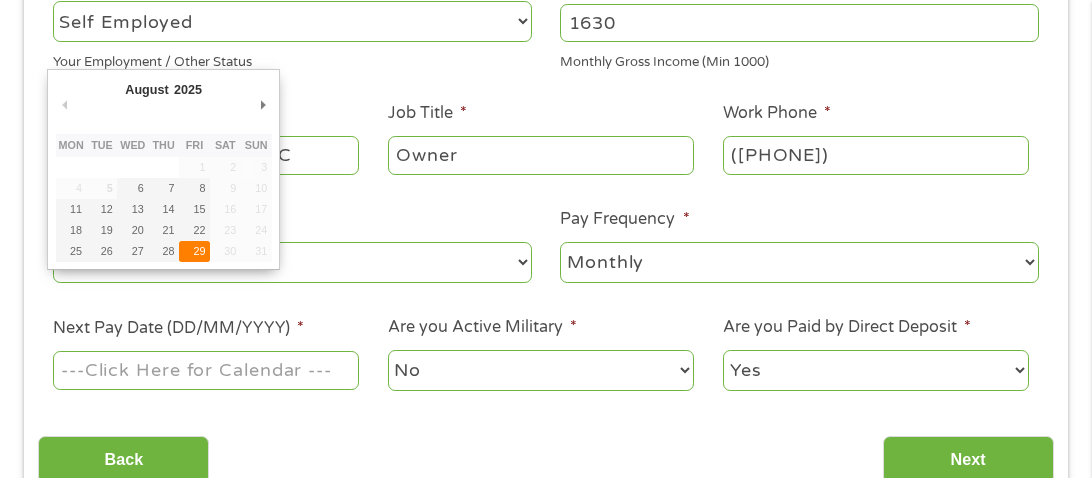 type on "29/08/2025" 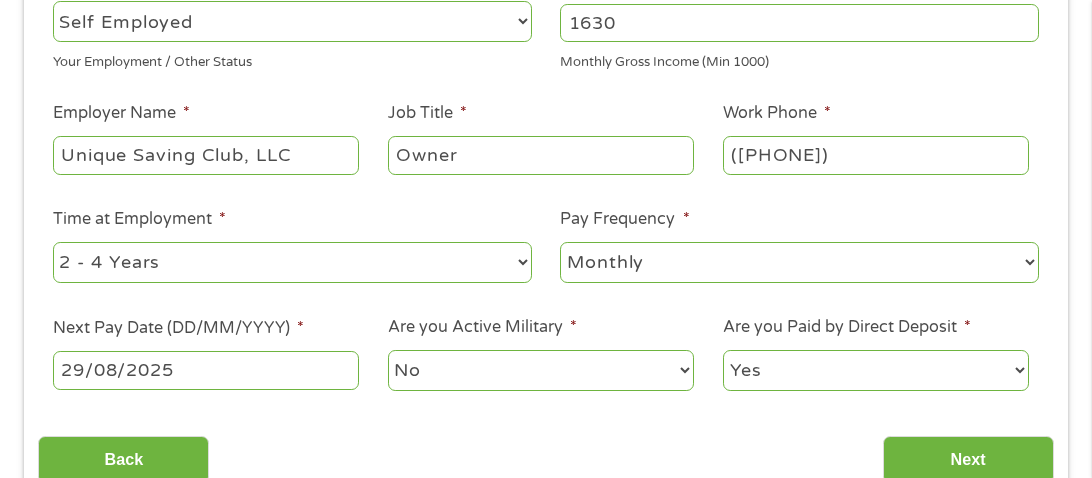 click on "Back   Next" at bounding box center (545, 452) 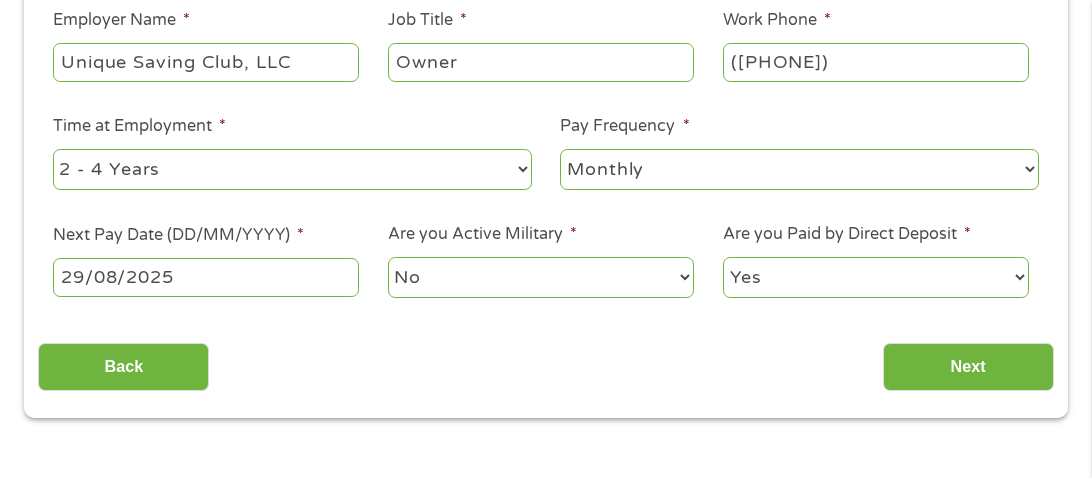 scroll, scrollTop: 529, scrollLeft: 0, axis: vertical 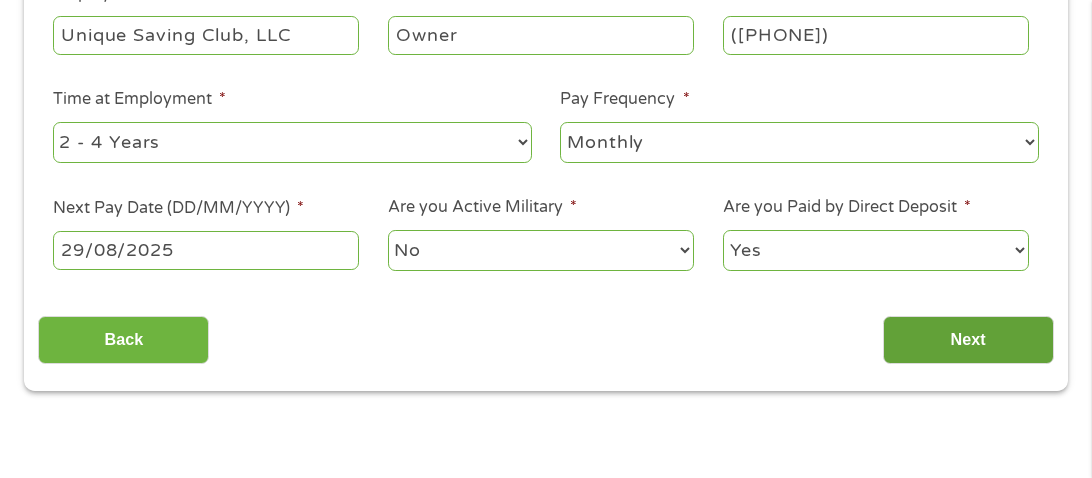 click on "Next" at bounding box center [968, 340] 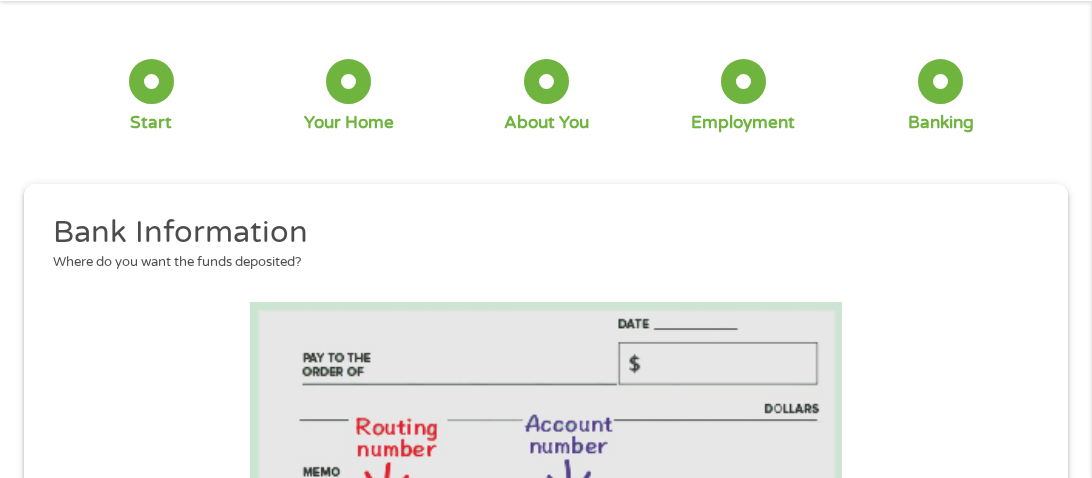 scroll, scrollTop: 7, scrollLeft: 7, axis: both 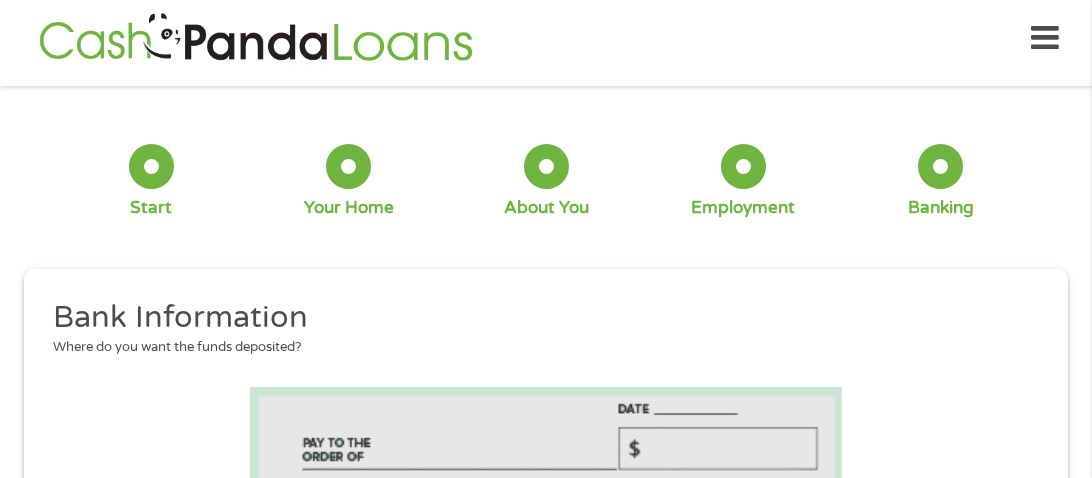 click on "Where do you want the funds deposited?" at bounding box center [539, 348] 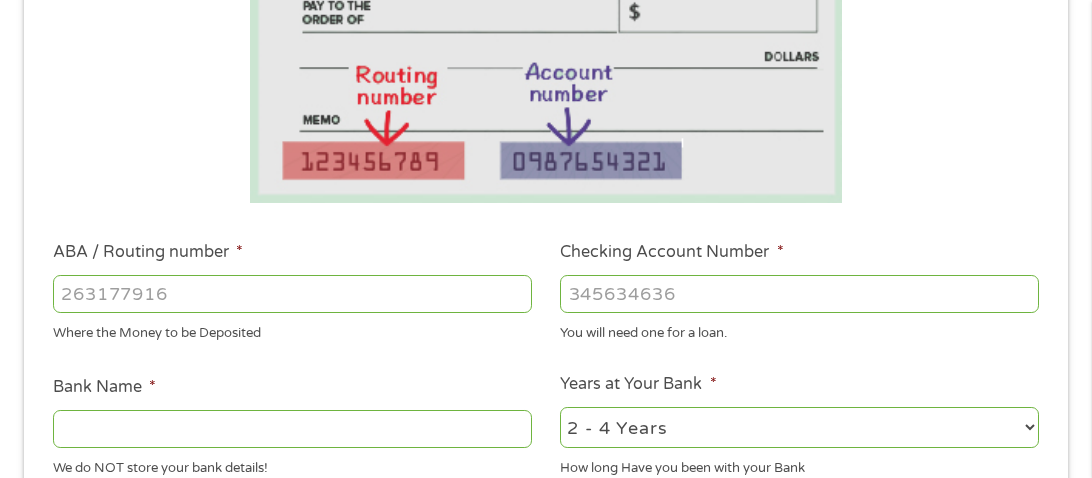 scroll, scrollTop: 449, scrollLeft: 0, axis: vertical 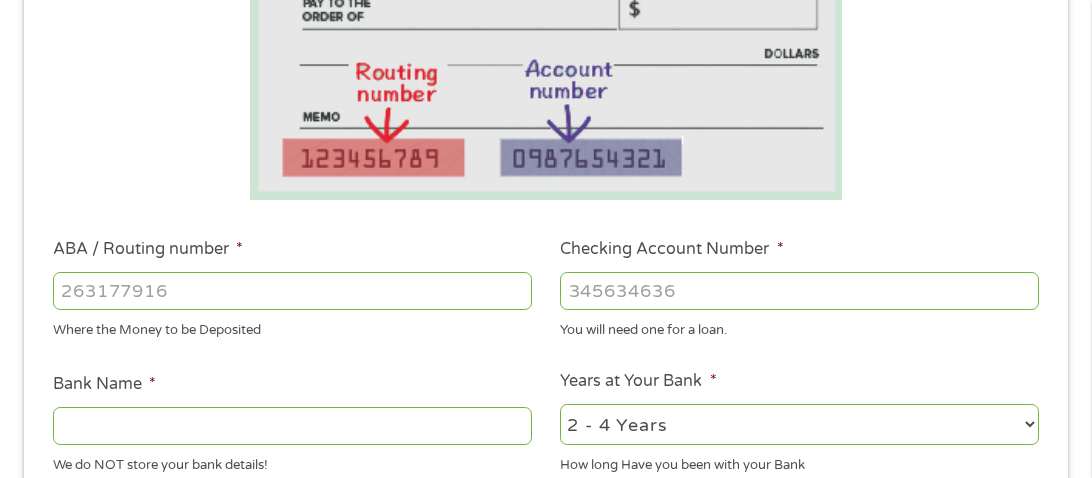 click on "ABA / Routing number *" at bounding box center [292, 291] 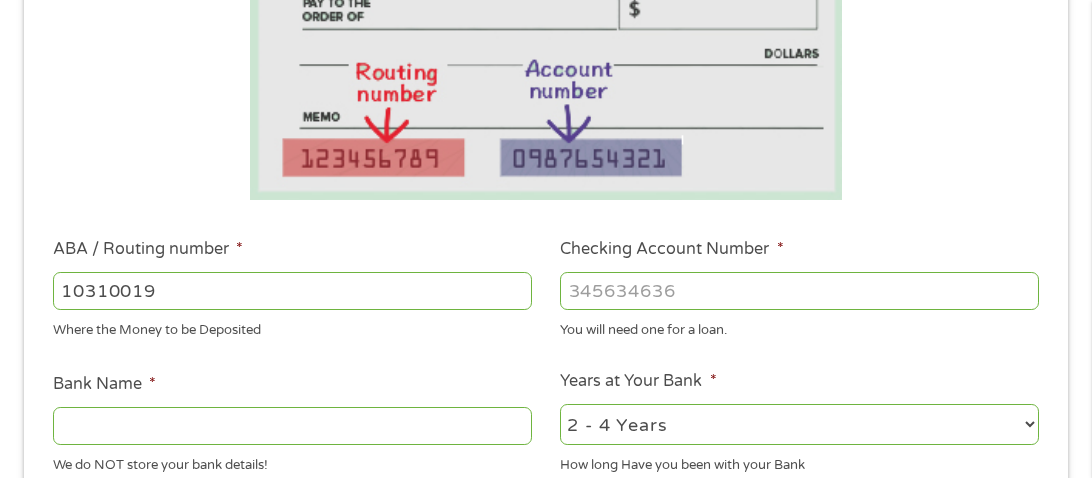 type on "103100195" 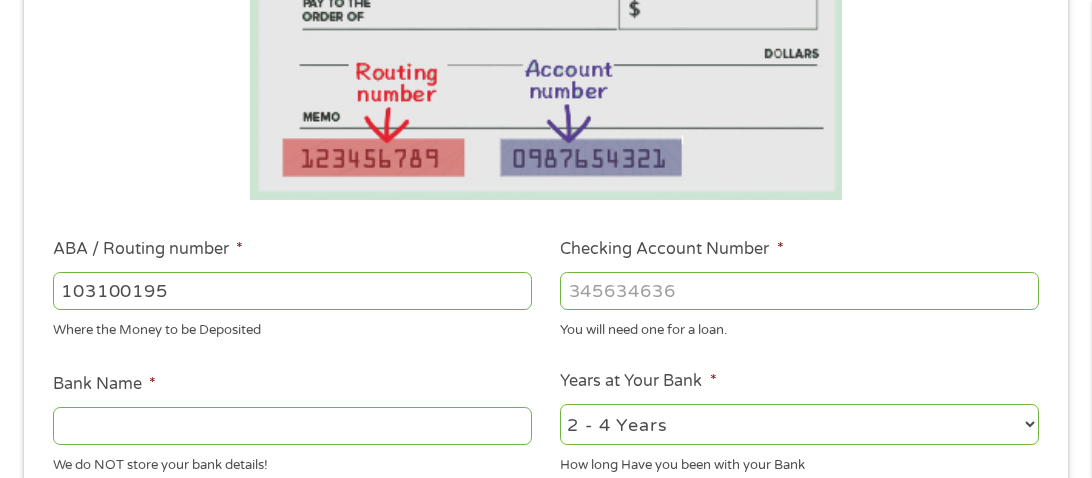type on "CENTRAL NATIONAL BANK  TRUST" 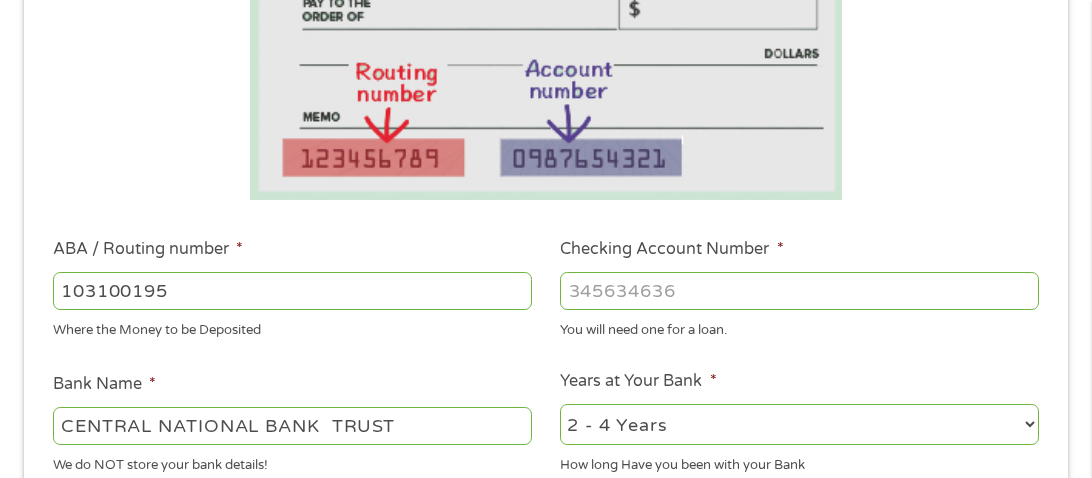 type on "103100195" 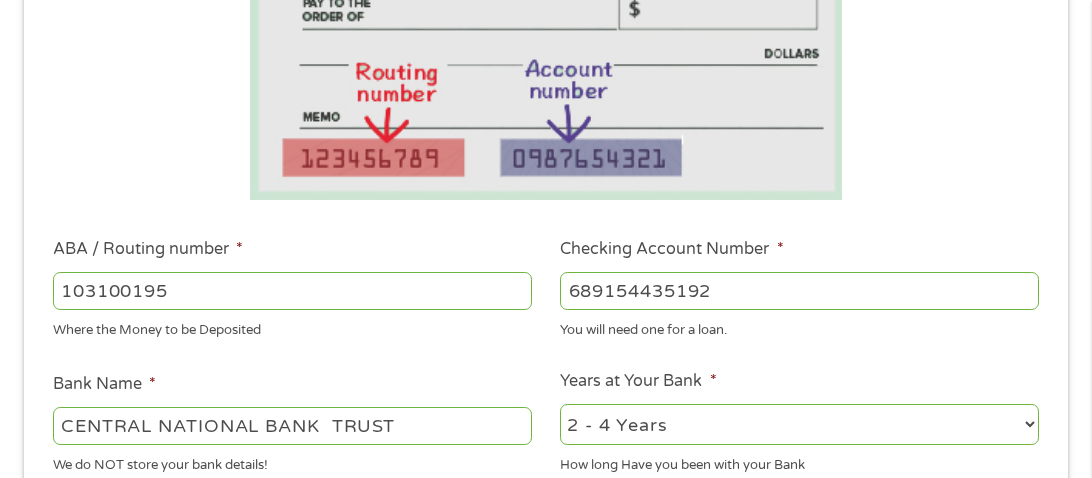 type on "689154435192" 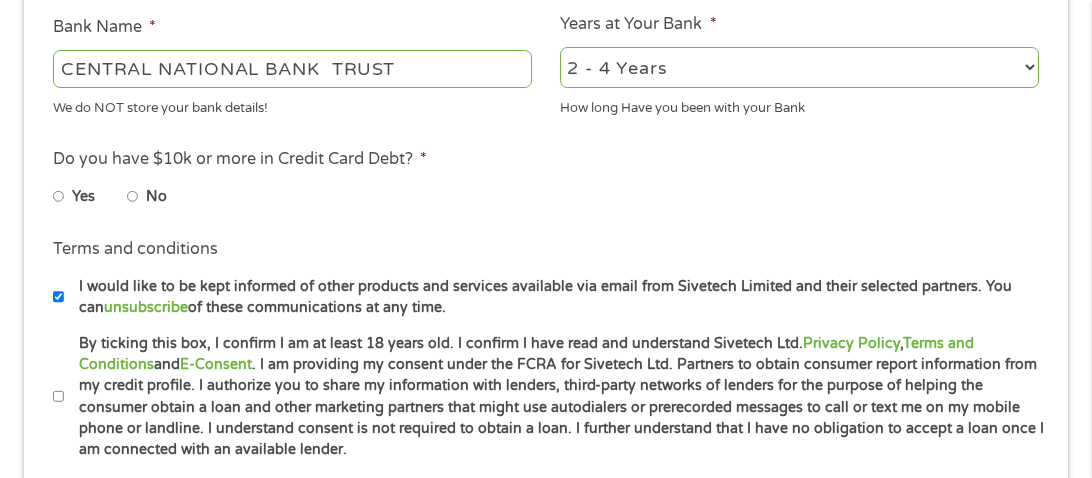 scroll, scrollTop: 809, scrollLeft: 0, axis: vertical 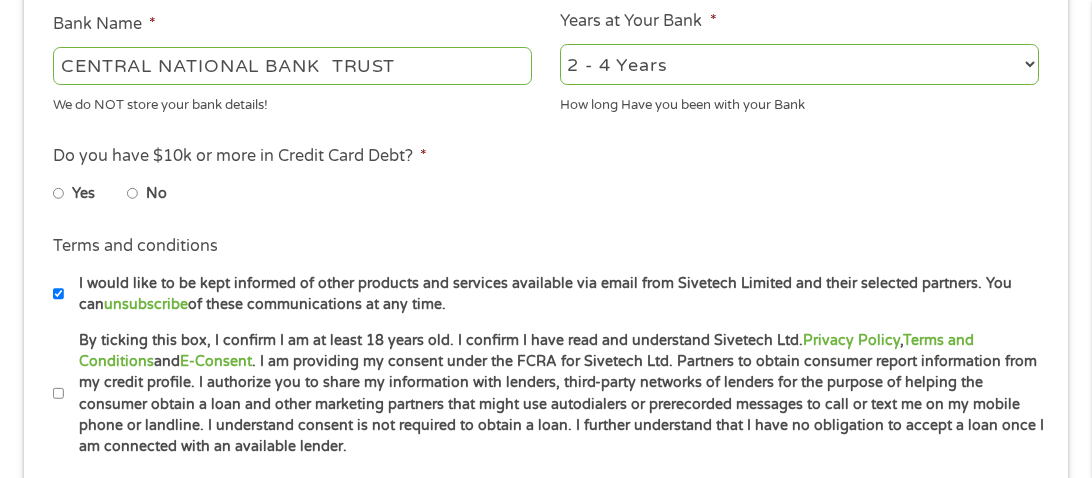 click on "No" at bounding box center [133, 194] 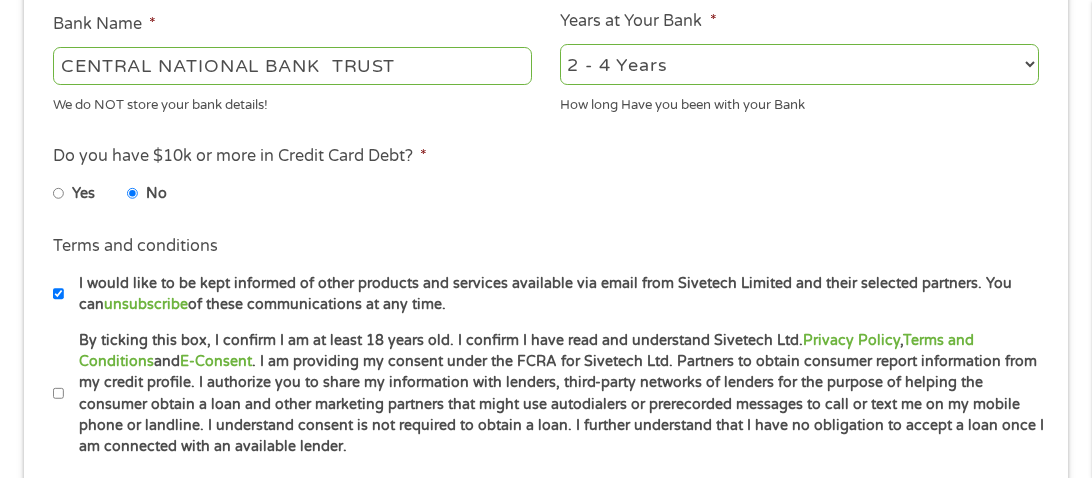 click on "Bank Information Where do you want the funds deposited?   ABA / Routing number * [ROUTING] Where the Money to be Deposited Checking Account Number * [ACCOUNT] You will need one for a loan.  Bank Name * [BANK]  TRUST We do NOT store your bank details!  Years at Your Bank * 2 - 4 Years 6 - 12 Months 1 - 2 Years Over 4 Years How long Have you been with your Bank  This field is hidden when viewing the form My Credit Score --- Choose one --- Not Sure Excellent (700+) Good (600-700) Fair (500 - 600) Poor (under 500) * This choice Won’t affect your application This field is hidden when viewing the form Loan Reason --- Choose one --- Debt Consolidation Paying Bills Credit Card Bills Student Loan Home Improvement Big Purchase Medical Expenses Vacation Other * This choice Won’t affect your application Do you have $10k or more in Credit Card Debt? *
Yes
No
Terms and conditions
unsubscribe   of these communications at any time. * ," at bounding box center (545, -22) 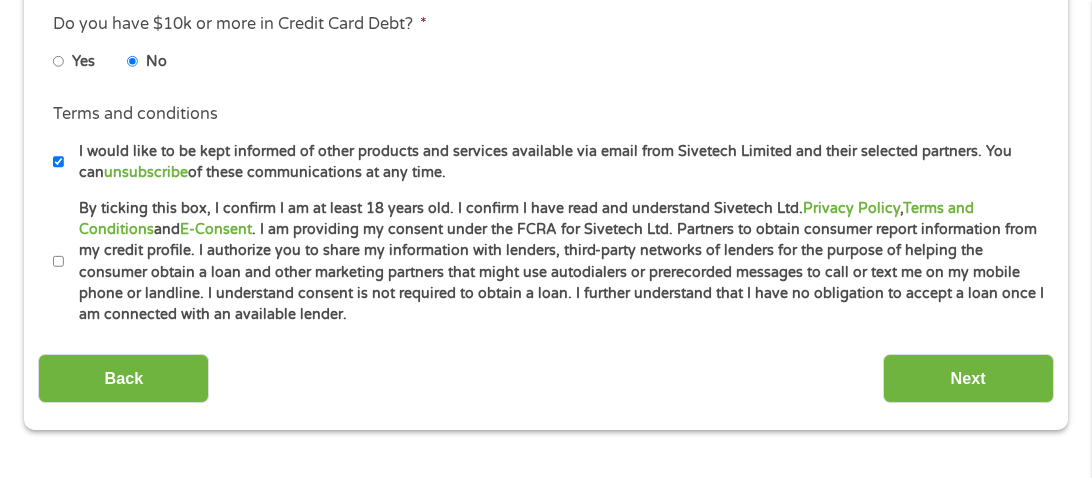 scroll, scrollTop: 968, scrollLeft: 0, axis: vertical 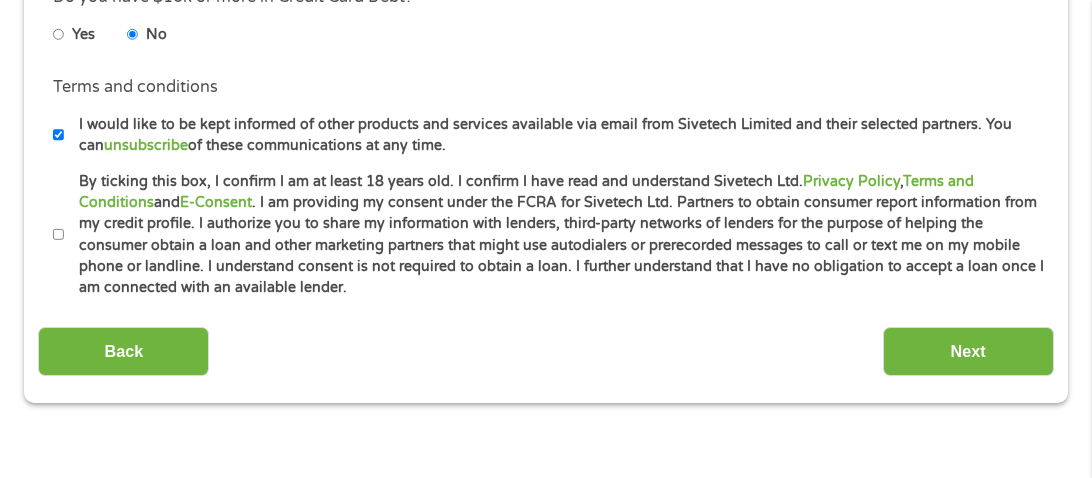 click on "By ticking this box, I confirm I am at least 18 years old. I confirm I have read and understand Sivetech Ltd.  Privacy Policy ,  Terms and Conditions  and  E-Consent . I am providing my consent under the FCRA for Sivetech Ltd. Partners to obtain consumer report information from my credit profile. I authorize you to share my information with lenders, third-party networks of lenders for the purpose of helping the consumer obtain a loan and other marketing partners that might use autodialers or prerecorded messages to call or text me on my mobile phone or landline. I understand consent is not required to obtain a loan. I further understand that I have no obligation to accept a loan once I am connected with an available lender." at bounding box center (59, 235) 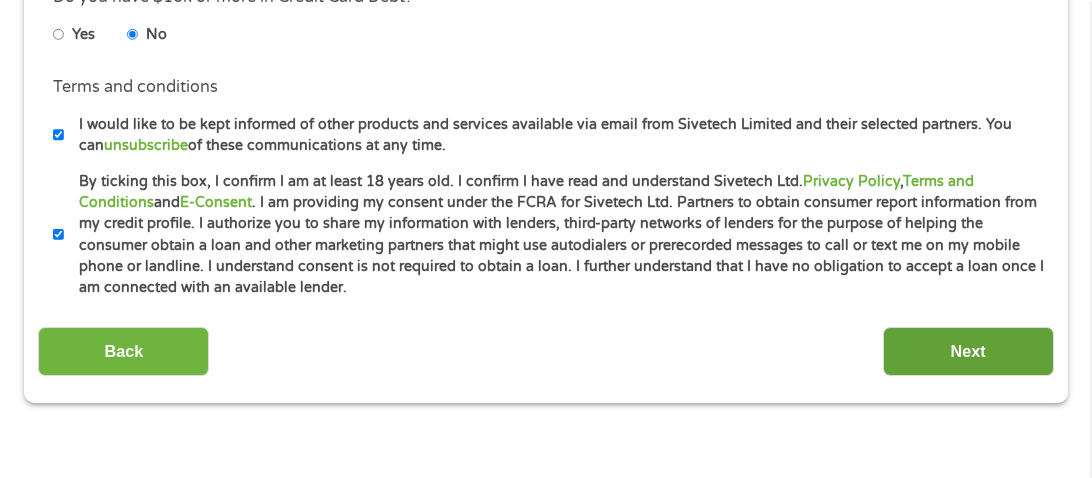 click on "Next" at bounding box center [968, 351] 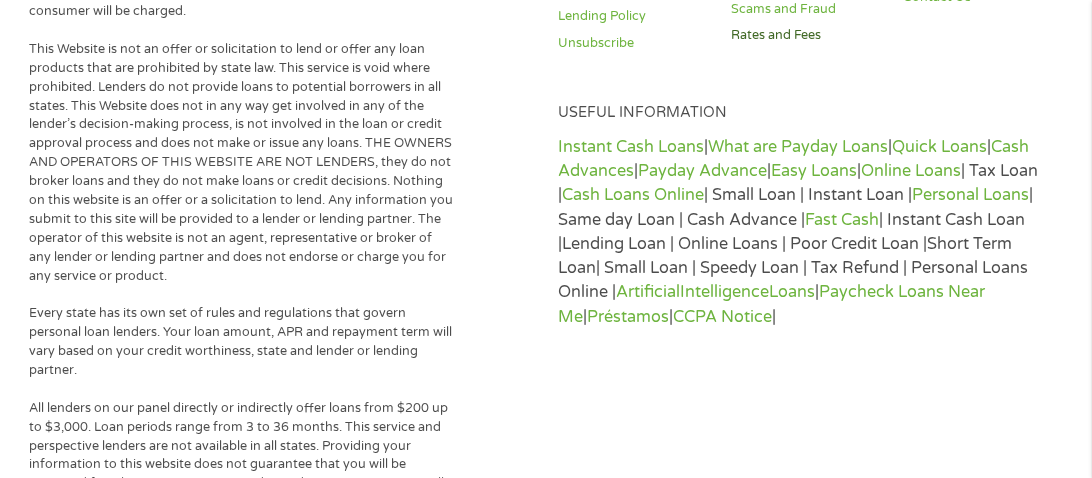 scroll, scrollTop: 173, scrollLeft: 0, axis: vertical 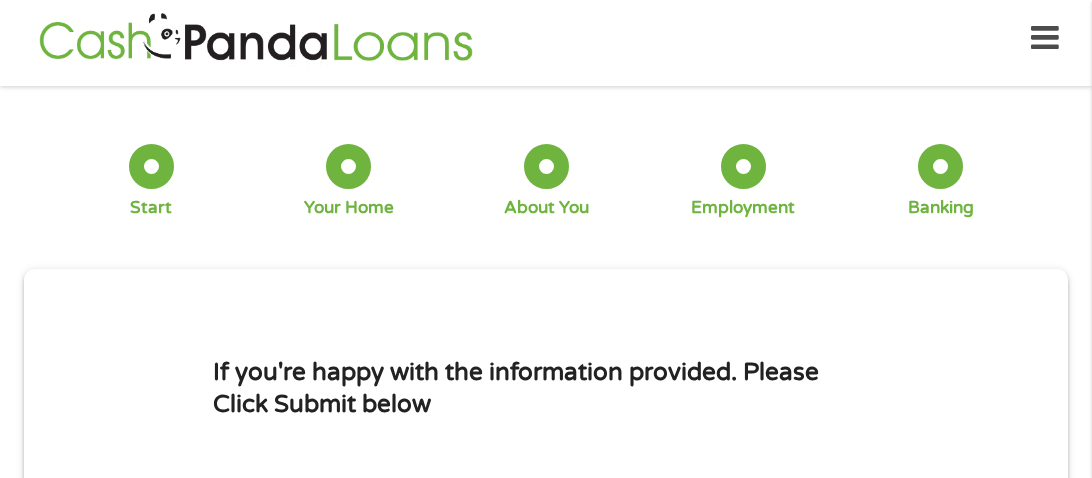 click on "If you're happy with the information provided.
Please Click Submit below" at bounding box center [546, 388] 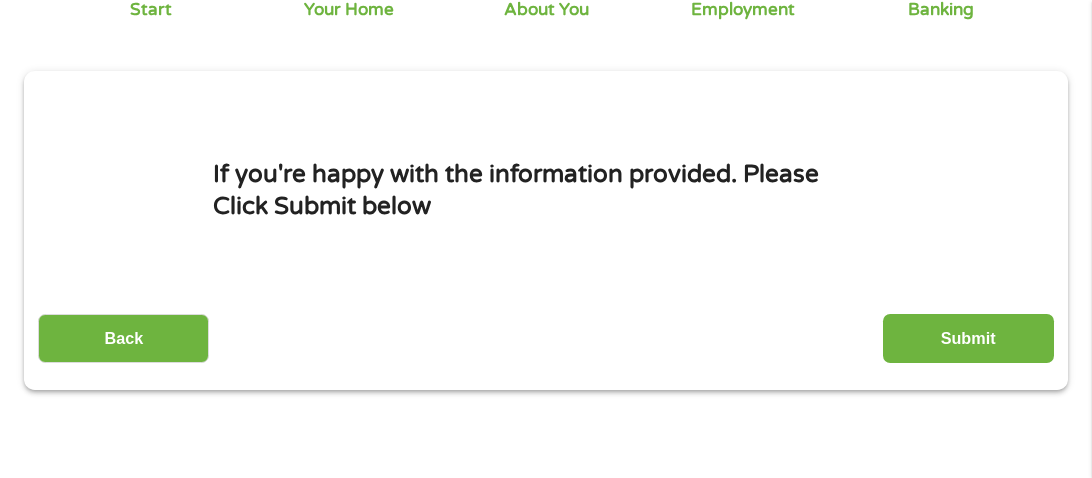 scroll, scrollTop: 209, scrollLeft: 0, axis: vertical 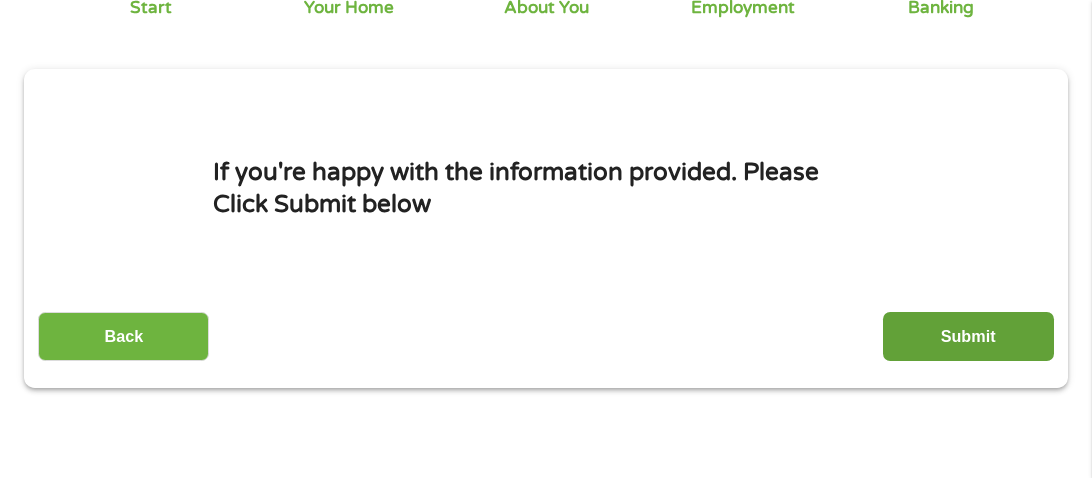 click on "Submit" at bounding box center [968, 336] 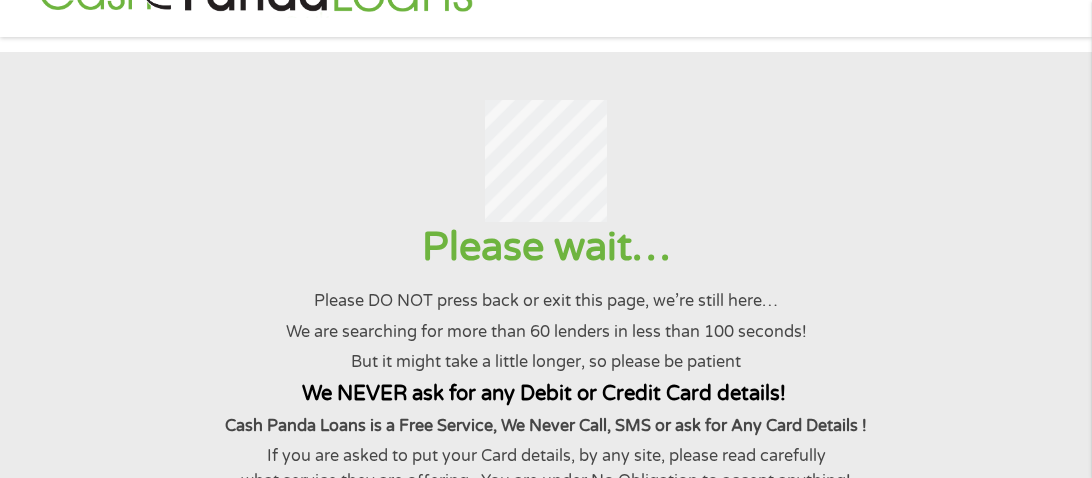 scroll, scrollTop: 0, scrollLeft: 0, axis: both 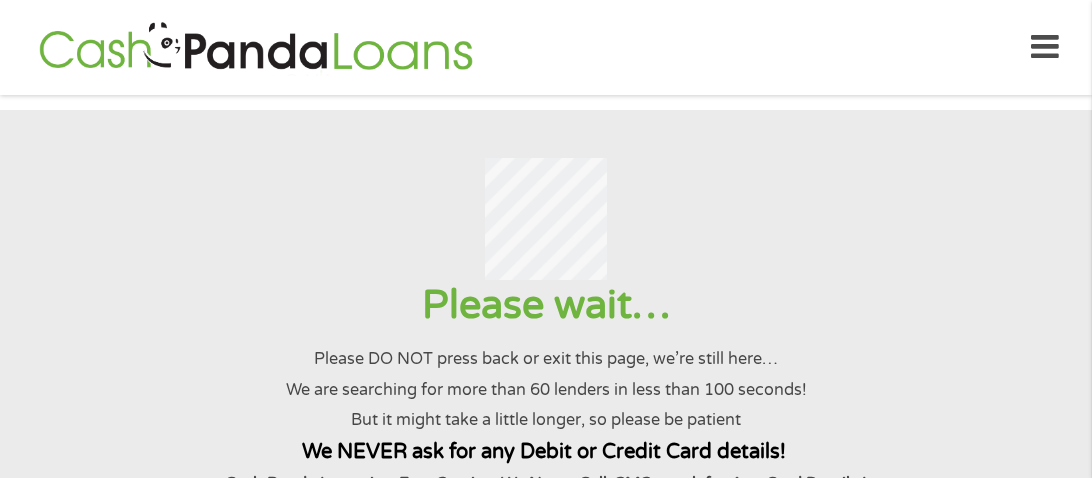 click on "Please wait…" at bounding box center (545, 305) 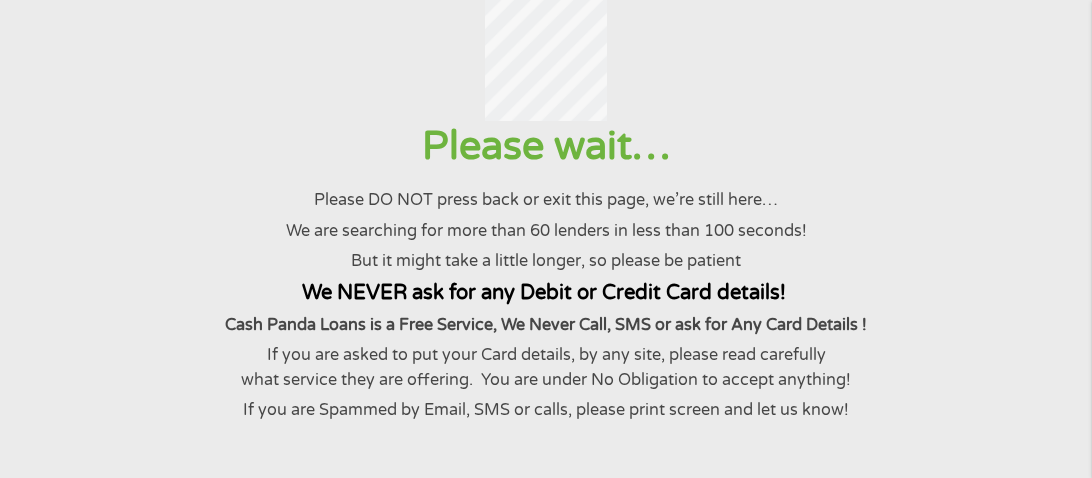 scroll, scrollTop: 159, scrollLeft: 0, axis: vertical 